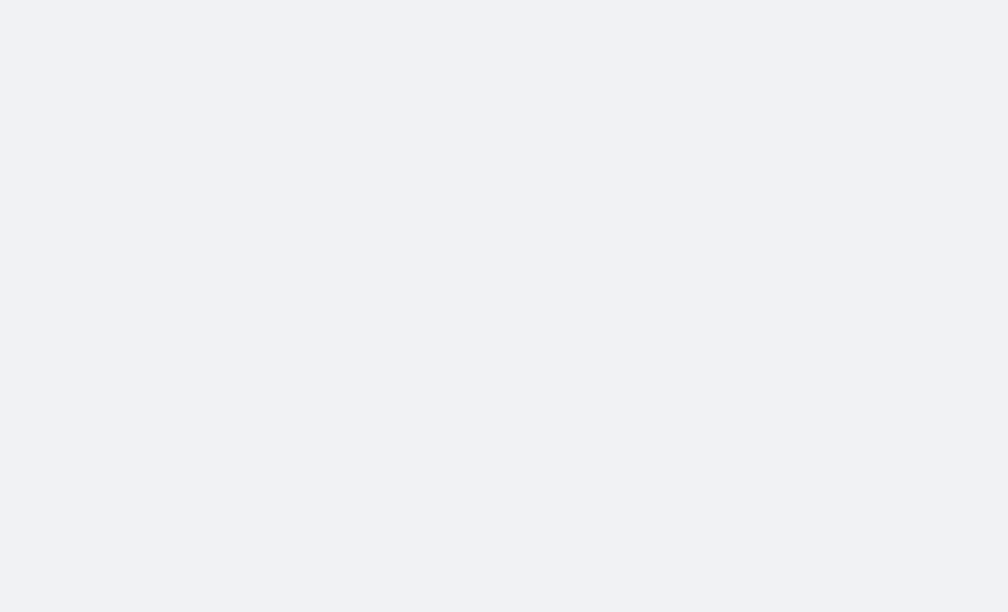 scroll, scrollTop: 0, scrollLeft: 0, axis: both 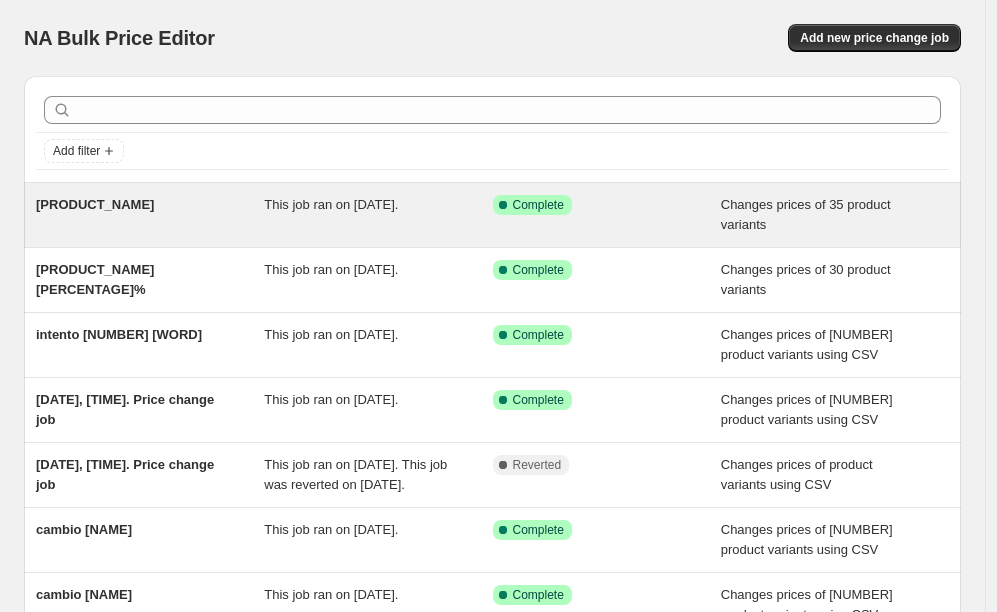 click on "[PRODUCT_NAME]" at bounding box center [150, 215] 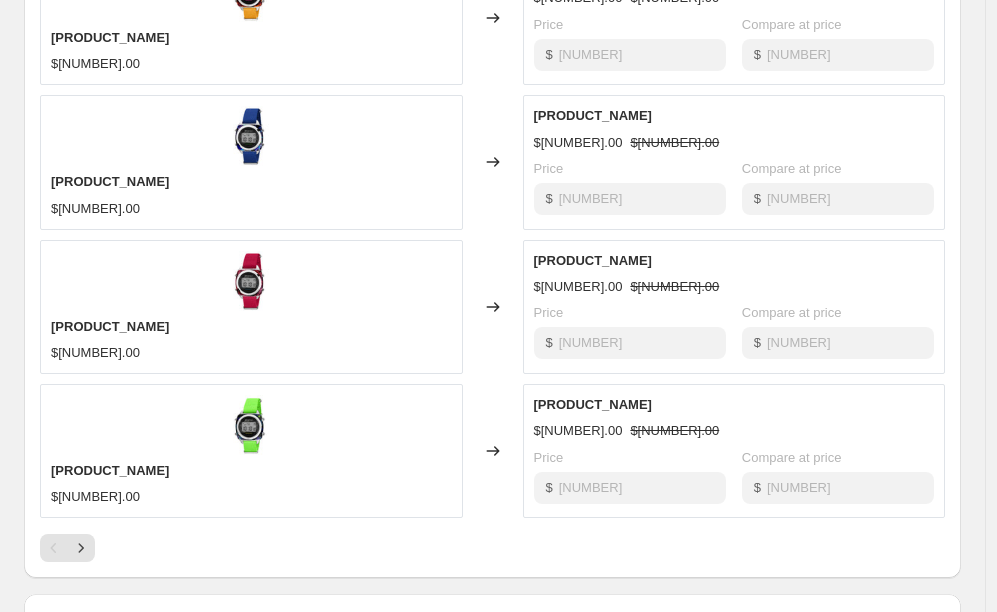 scroll, scrollTop: 1332, scrollLeft: 0, axis: vertical 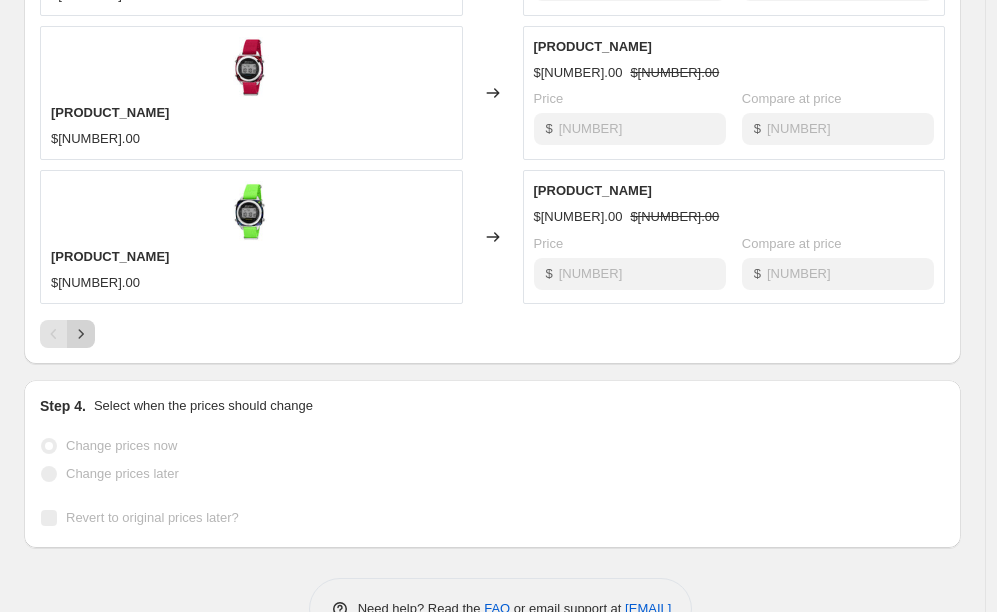 click 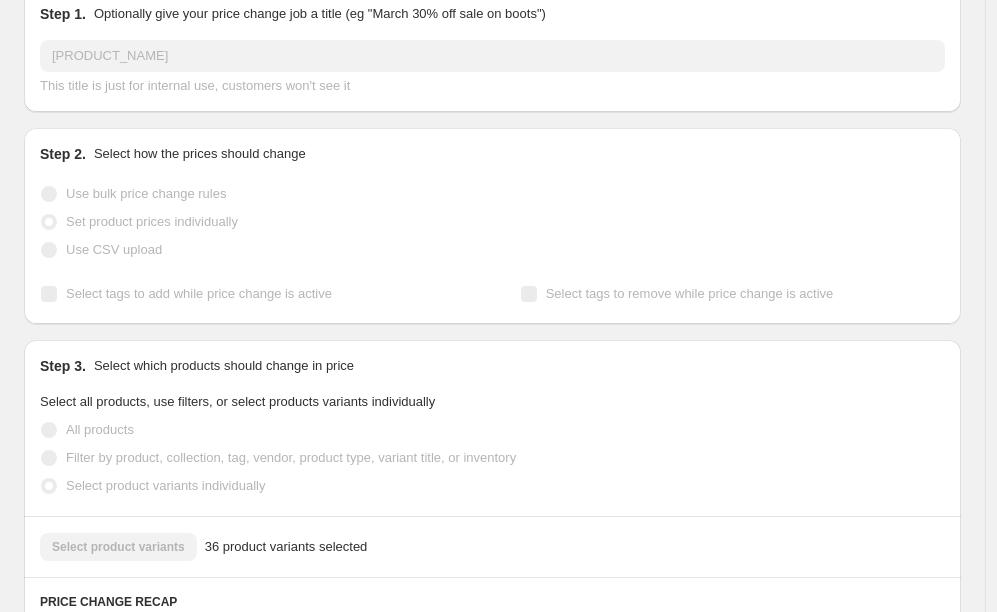 scroll, scrollTop: 0, scrollLeft: 0, axis: both 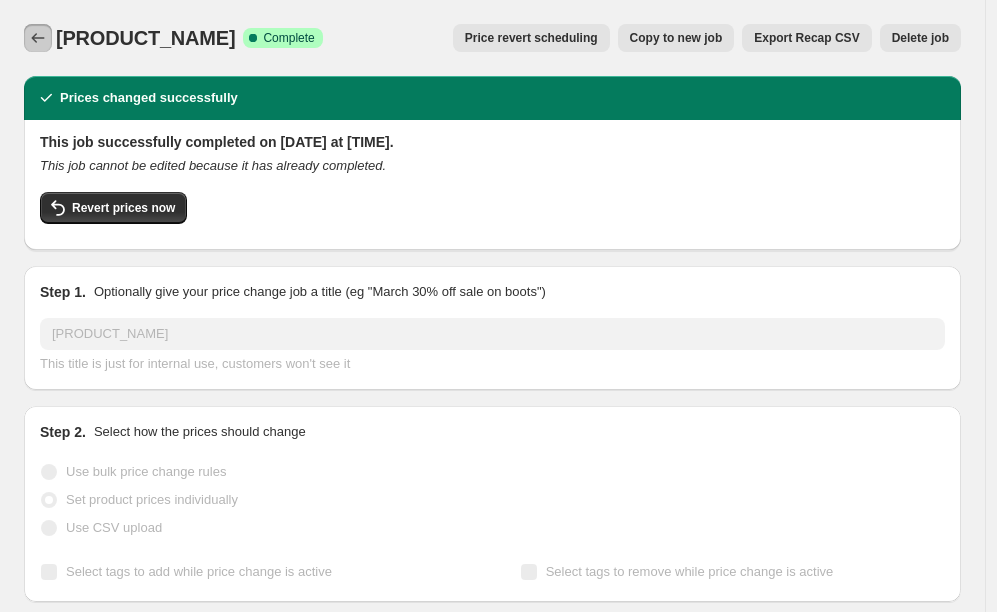 click 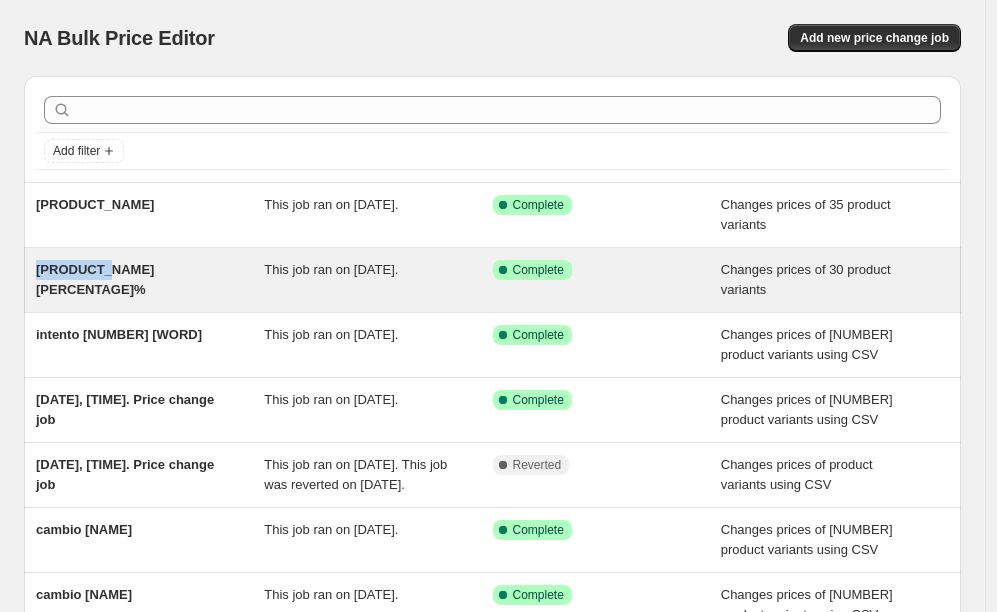 click on "[PRODUCT_NAME] [PERCENTAGE]%" at bounding box center [95, 279] 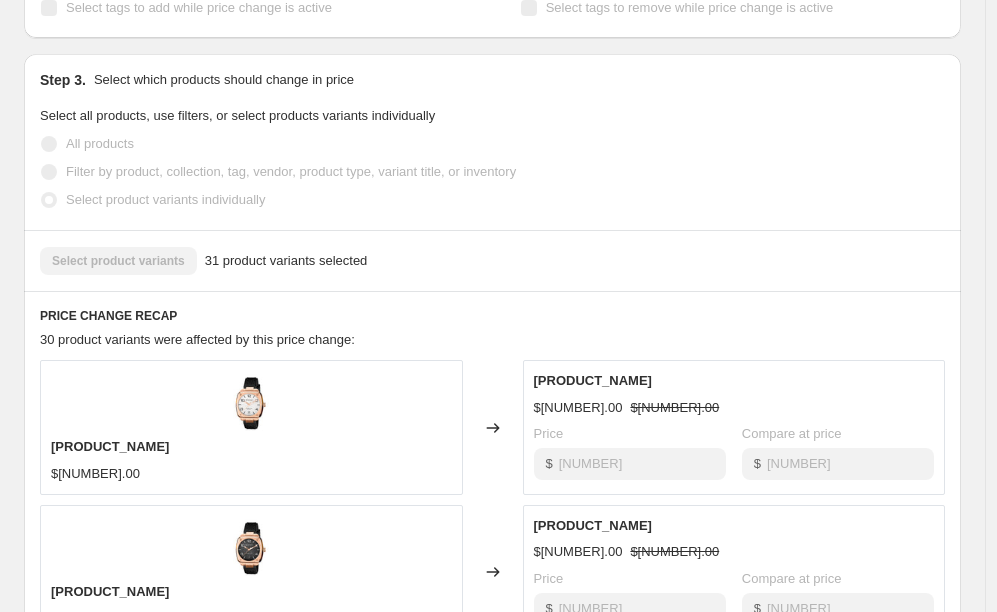 scroll, scrollTop: 601, scrollLeft: 0, axis: vertical 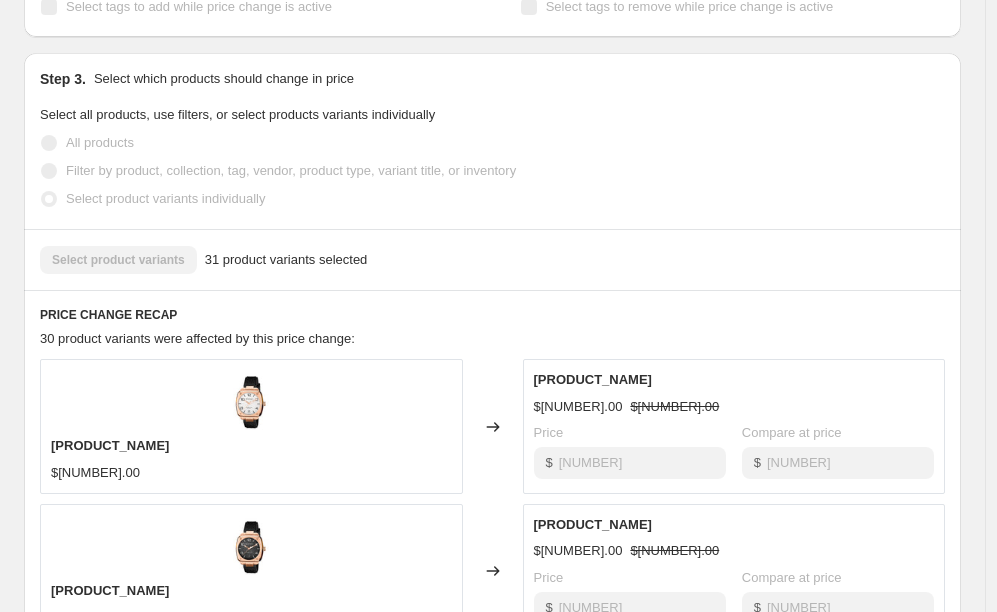 click on "[PRODUCT_NAME]" at bounding box center (110, 445) 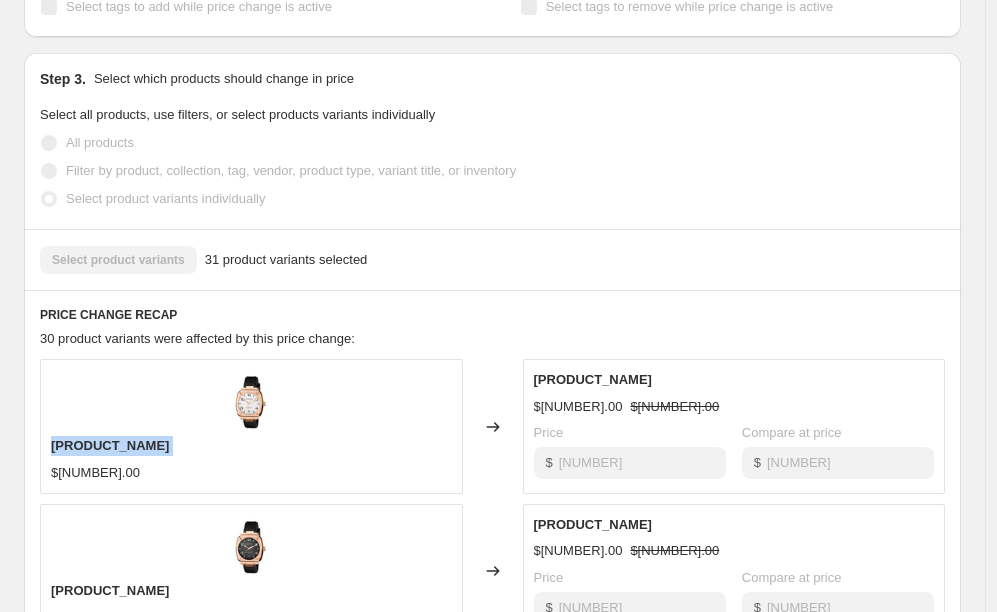 click on "[PRODUCT_NAME]" at bounding box center [110, 445] 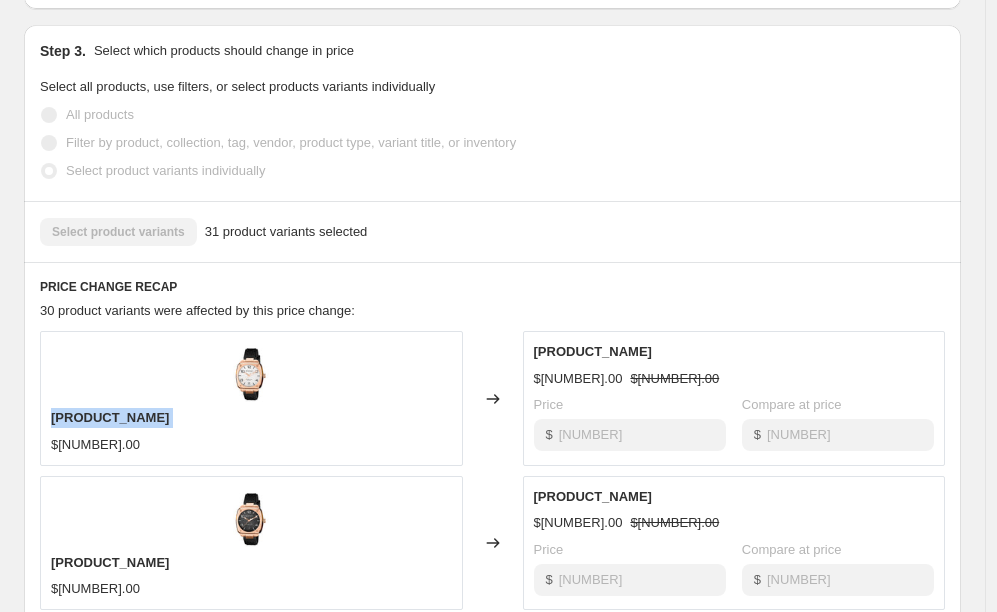 scroll, scrollTop: 807, scrollLeft: 0, axis: vertical 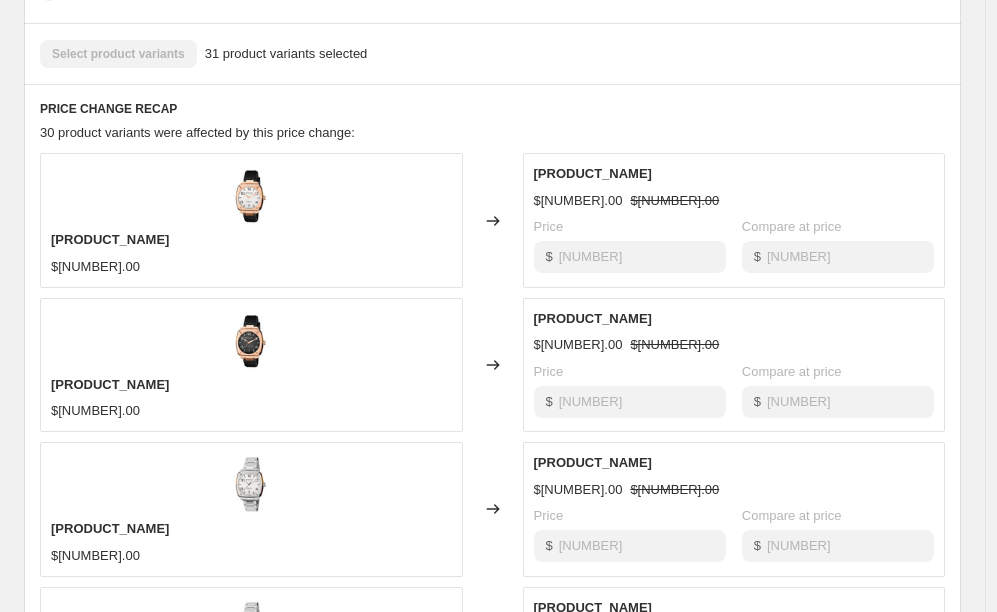 click on "[PRODUCT_NAME]" at bounding box center (251, 385) 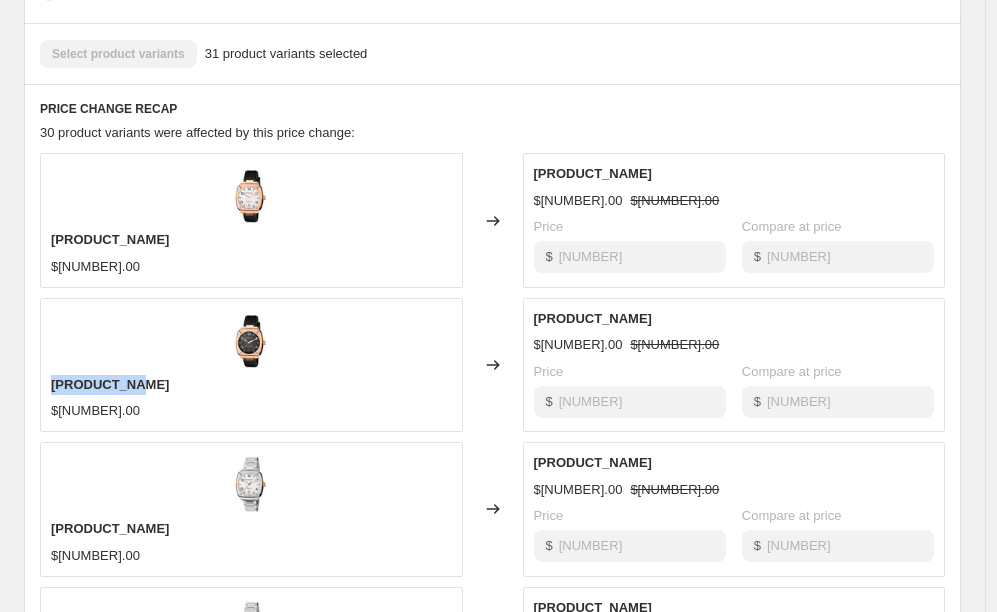 click on "[PRODUCT_NAME]" at bounding box center (251, 385) 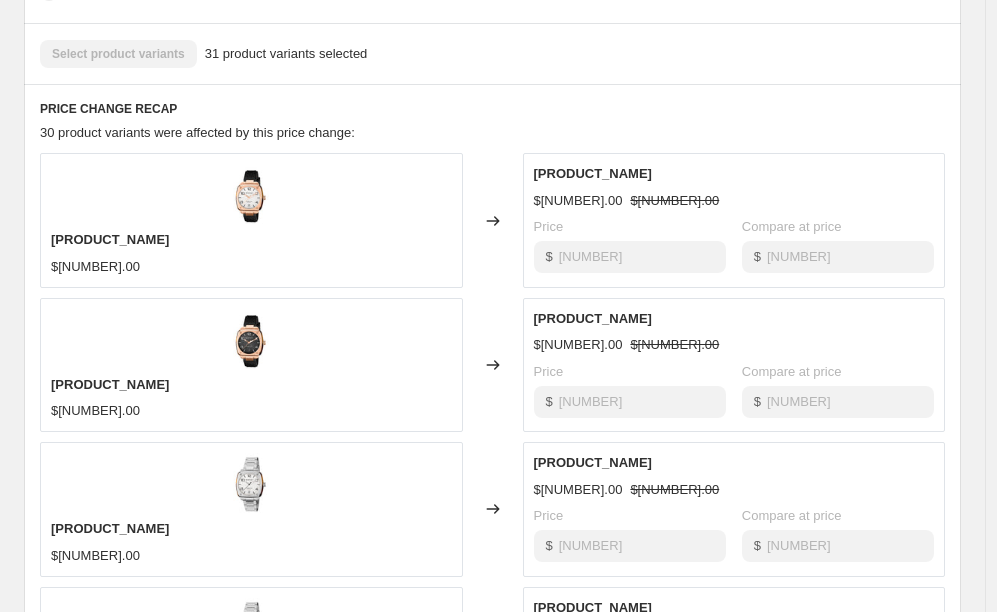 click on "[PRODUCT_NAME]" at bounding box center [110, 384] 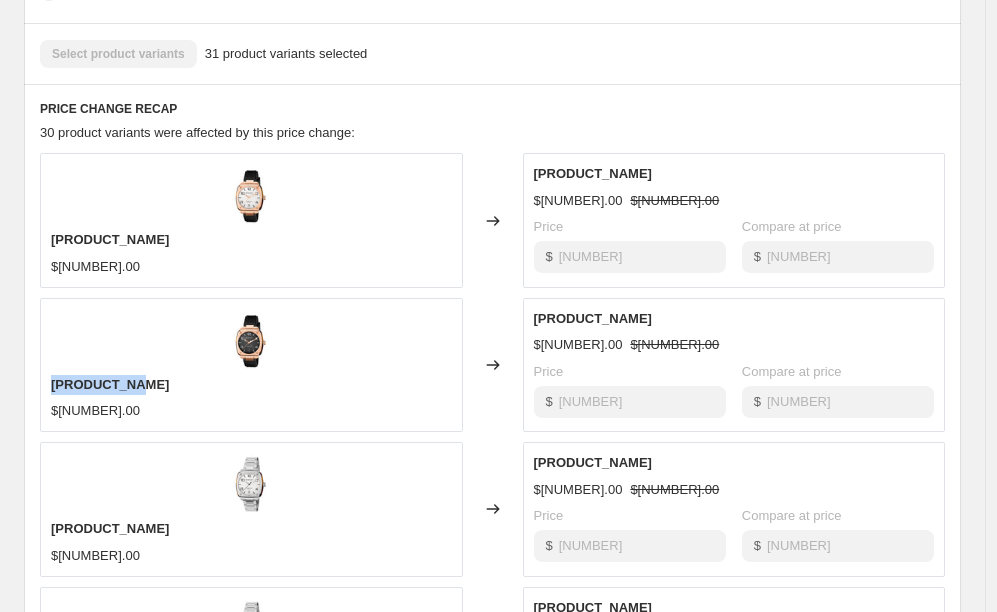 click on "[PRODUCT_NAME]" at bounding box center [110, 384] 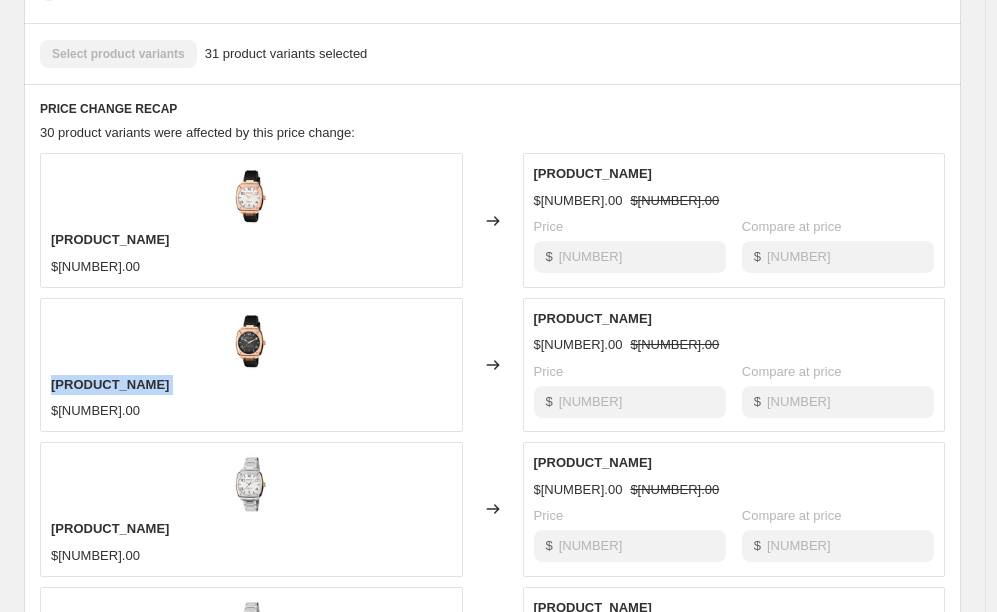 click on "[PRODUCT_NAME]" at bounding box center [110, 384] 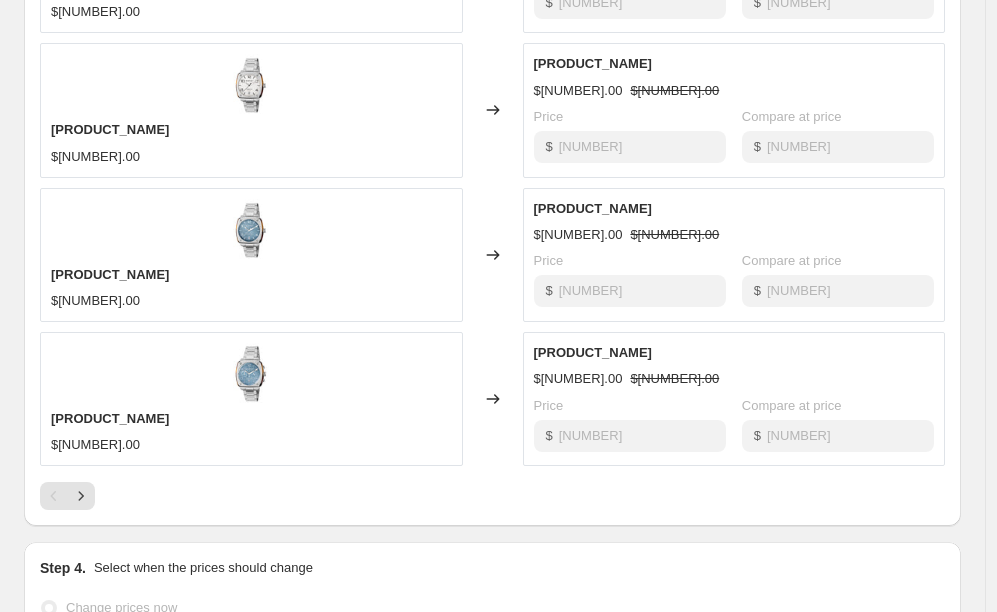 scroll, scrollTop: 1205, scrollLeft: 0, axis: vertical 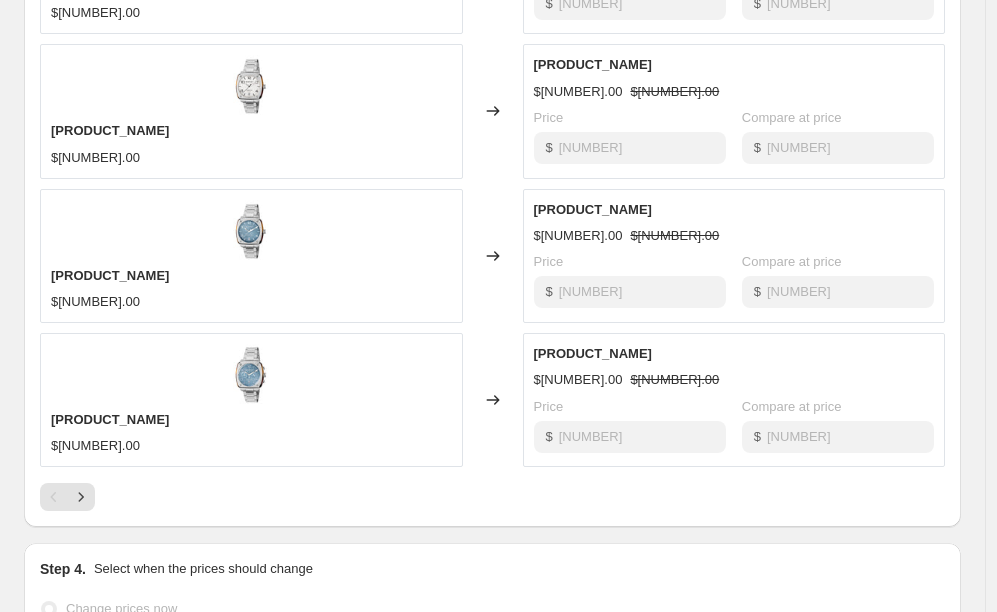 click on "[PRODUCT_NAME]" at bounding box center (110, 130) 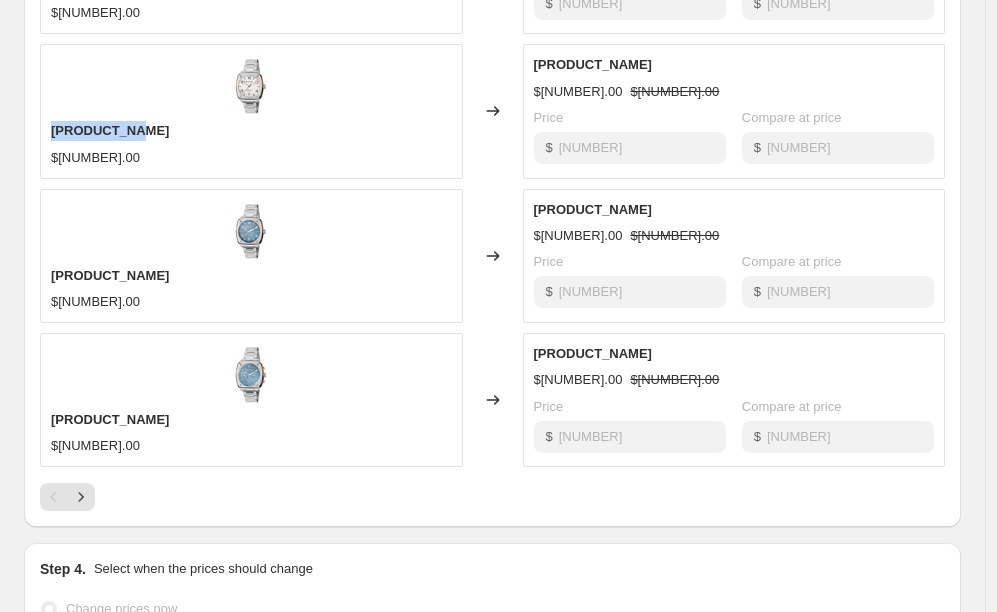 click on "[PRODUCT_NAME]" at bounding box center (110, 130) 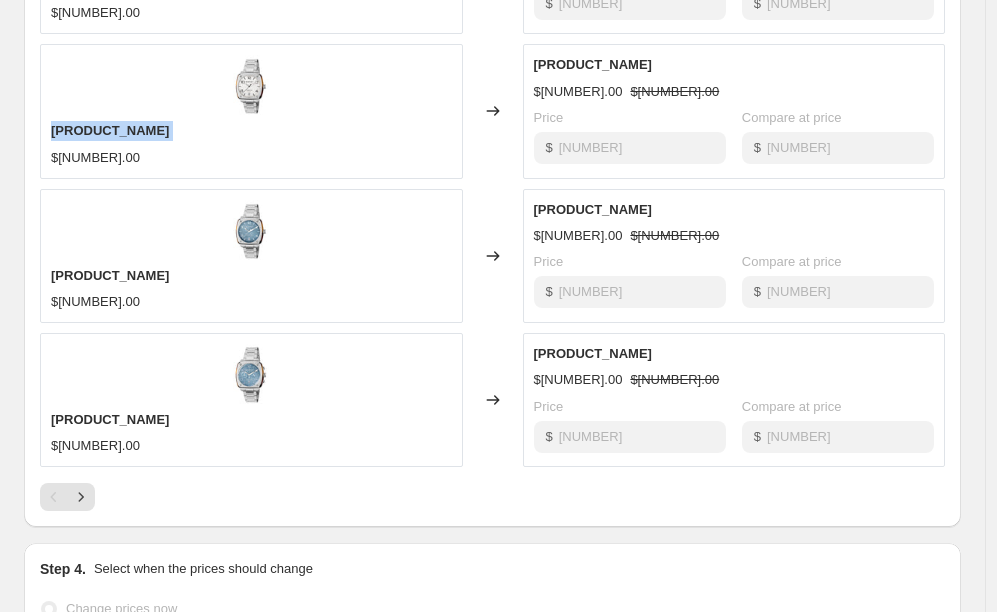 click on "[PRODUCT_NAME]" at bounding box center [110, 130] 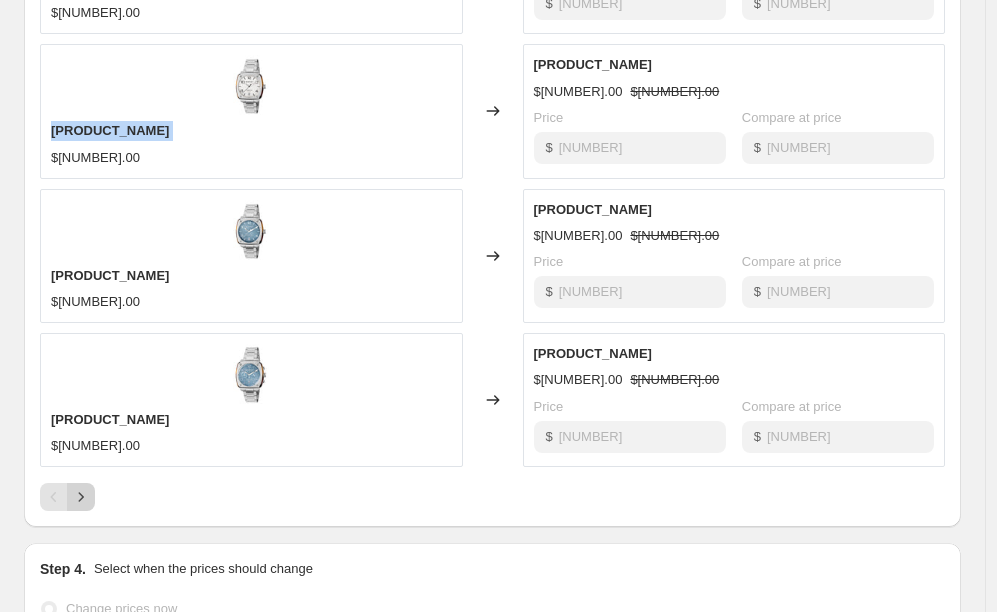 click 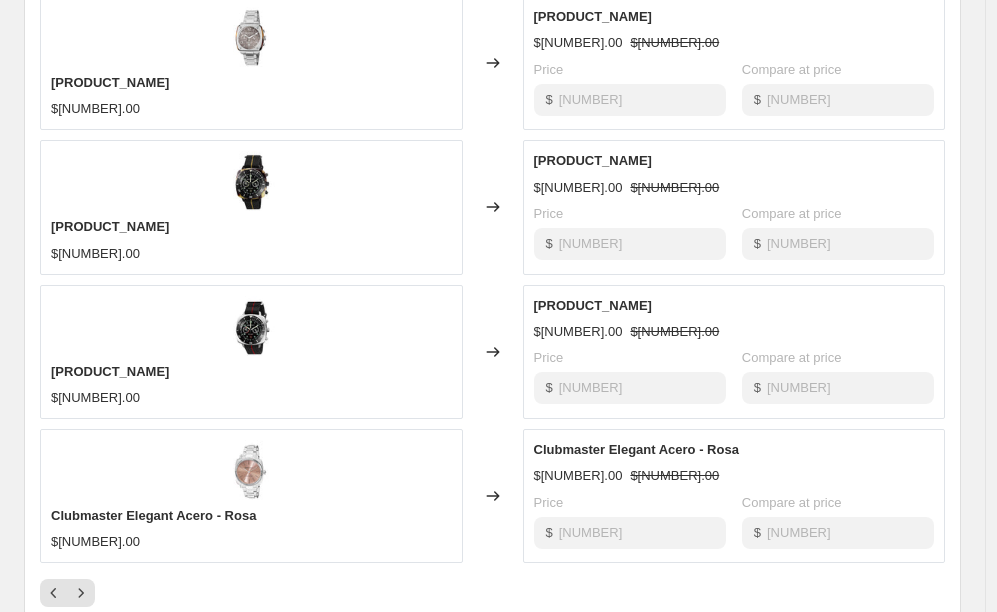 scroll, scrollTop: 1110, scrollLeft: 0, axis: vertical 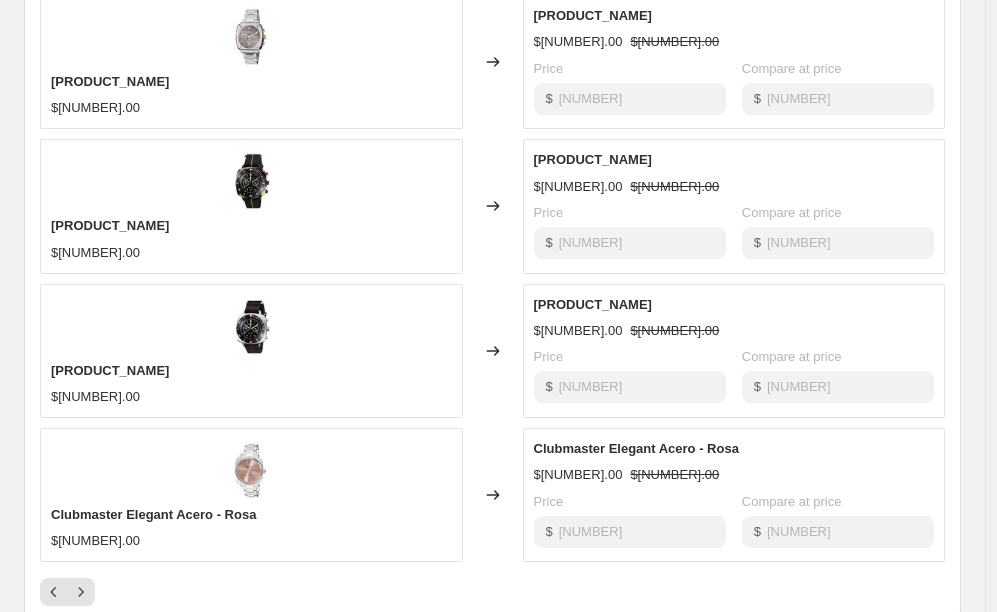 click on "[PRODUCT_NAME]" at bounding box center [110, 225] 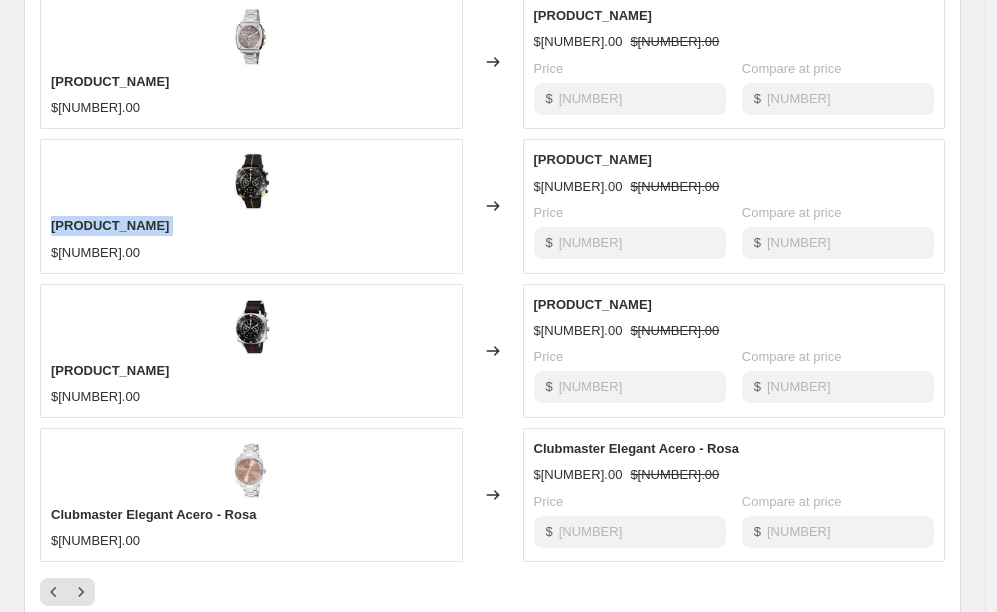 click on "[PRODUCT_NAME]" at bounding box center (110, 225) 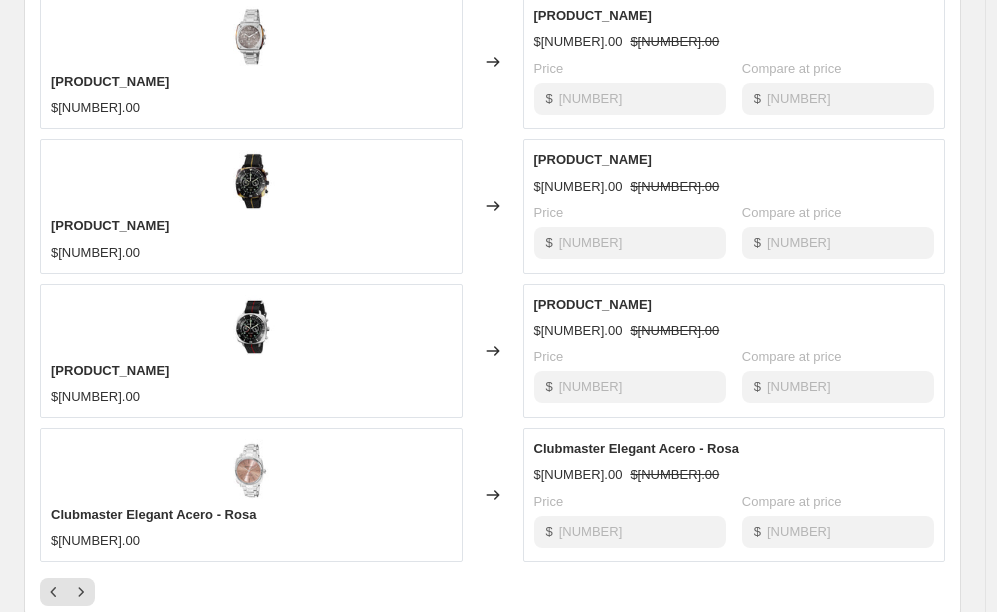 click on "[PRODUCT_NAME]" at bounding box center [110, 370] 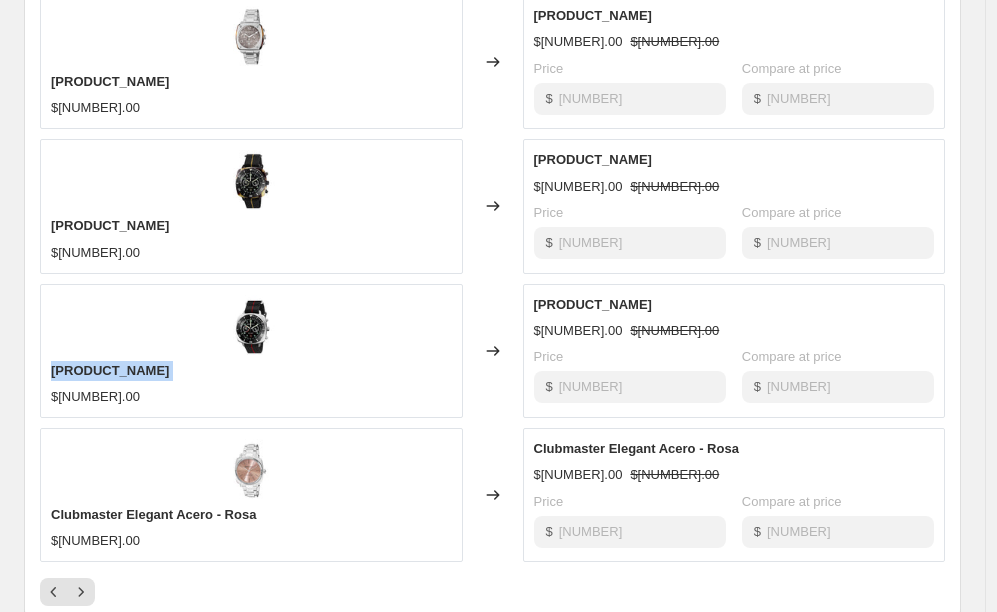 click on "[PRODUCT_NAME]" at bounding box center (110, 370) 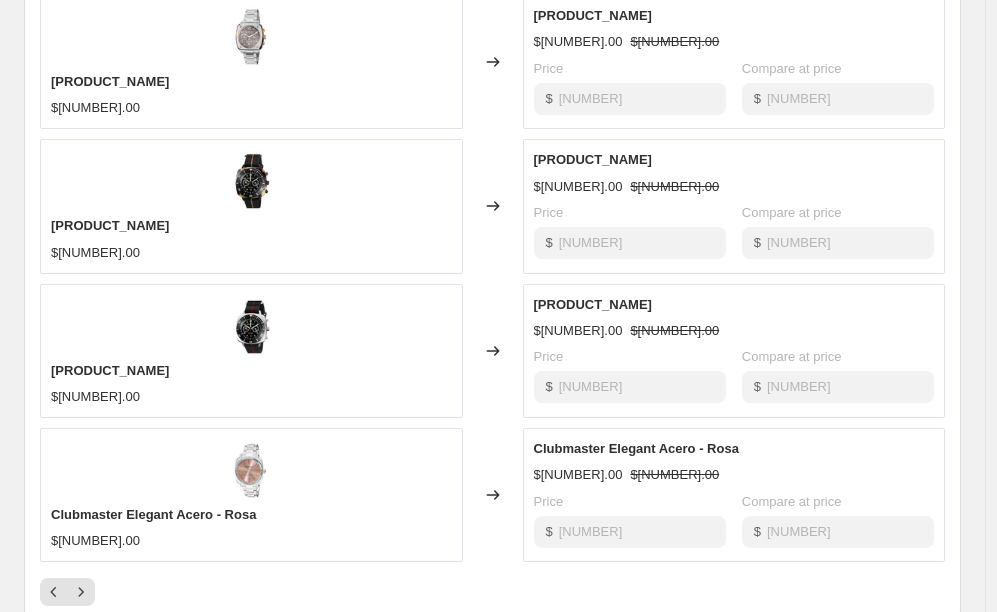 click on "Clubmaster Elegant Acero - Rosa" at bounding box center (153, 514) 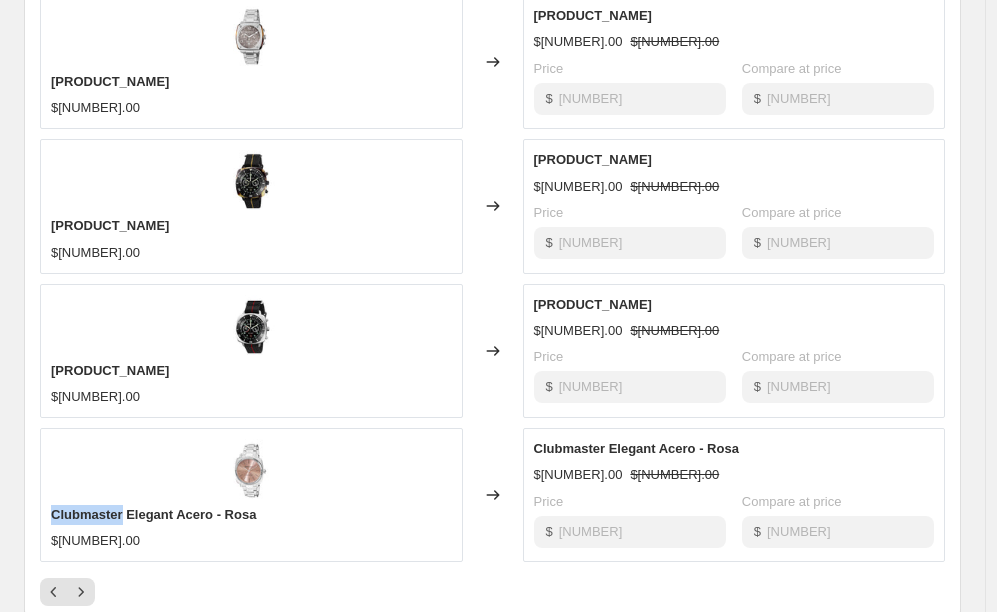 click on "Clubmaster Elegant Acero - Rosa" at bounding box center (153, 514) 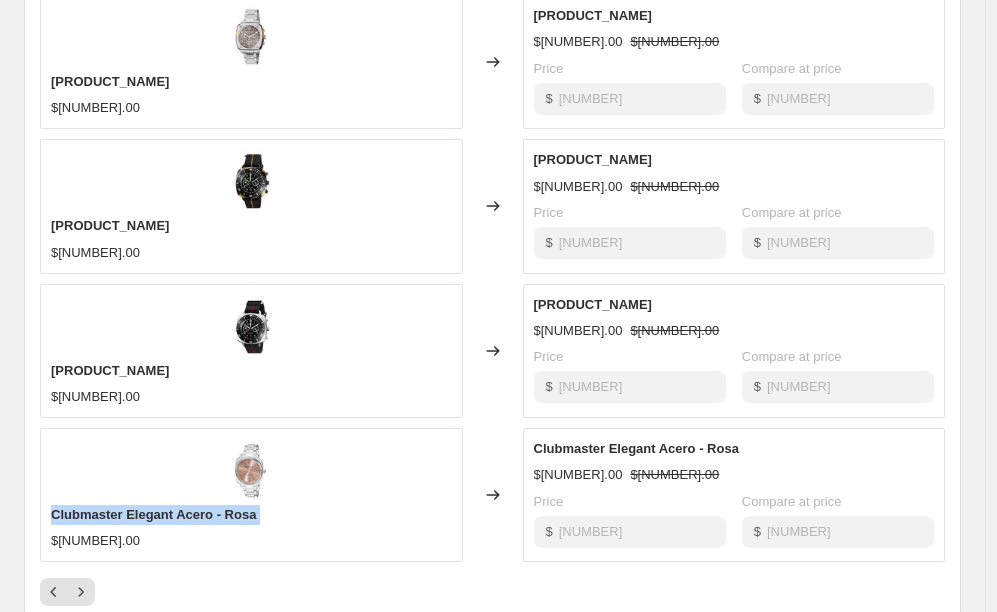 click on "Clubmaster Elegant Acero - Rosa" at bounding box center [153, 514] 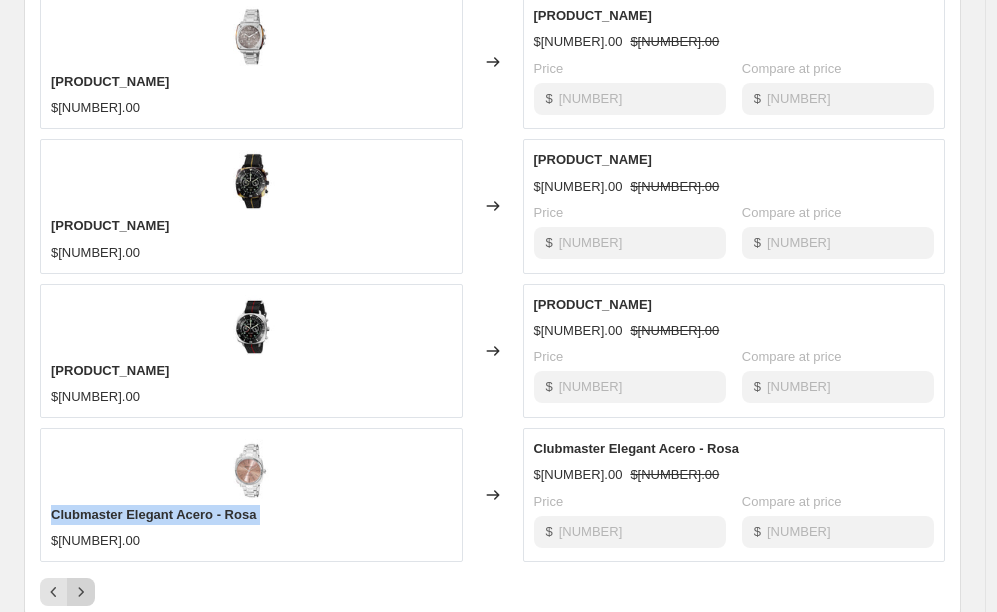 click 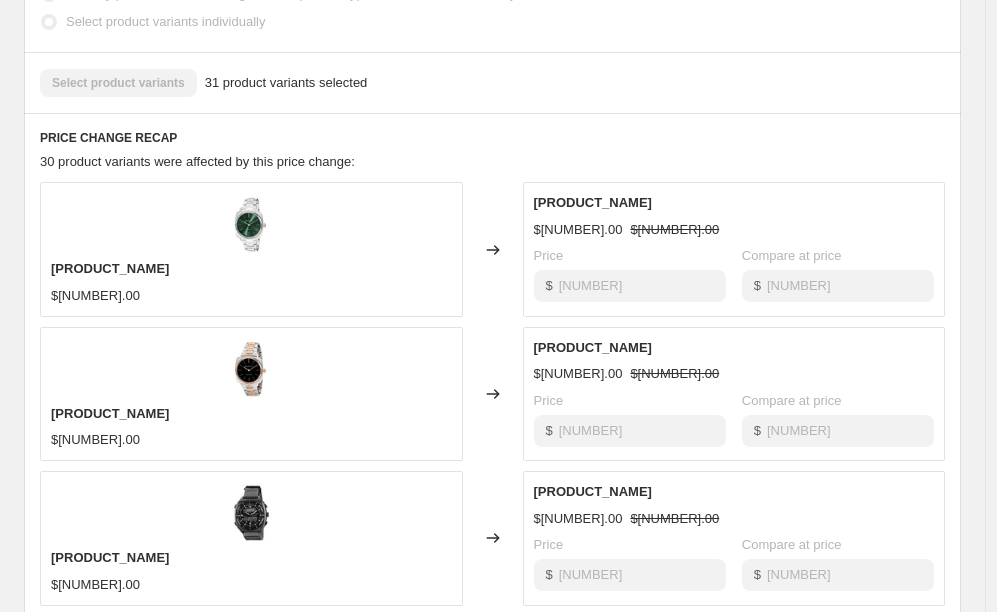 scroll, scrollTop: 779, scrollLeft: 0, axis: vertical 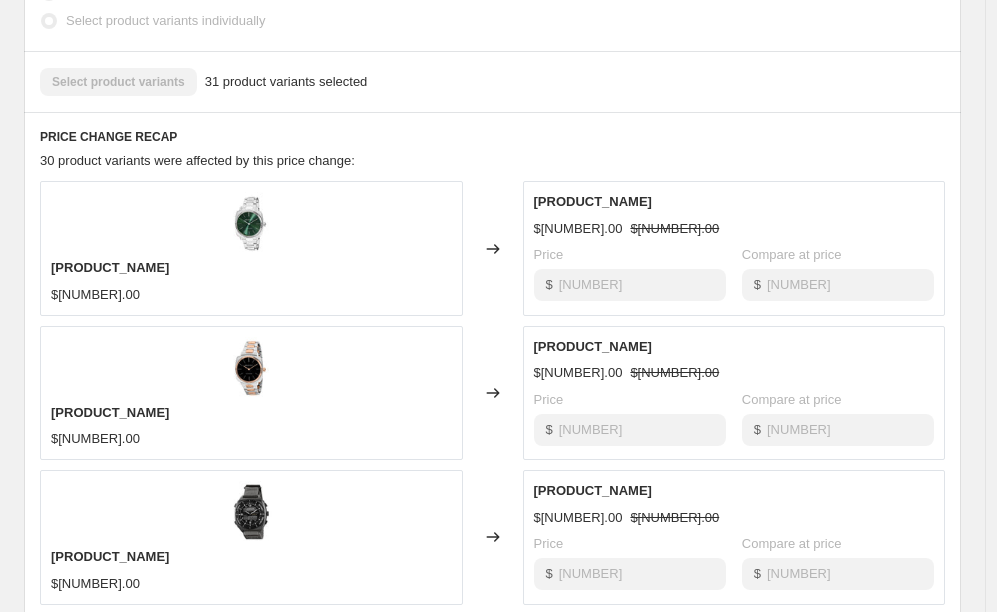 click on "[PRODUCT_NAME]" at bounding box center [110, 267] 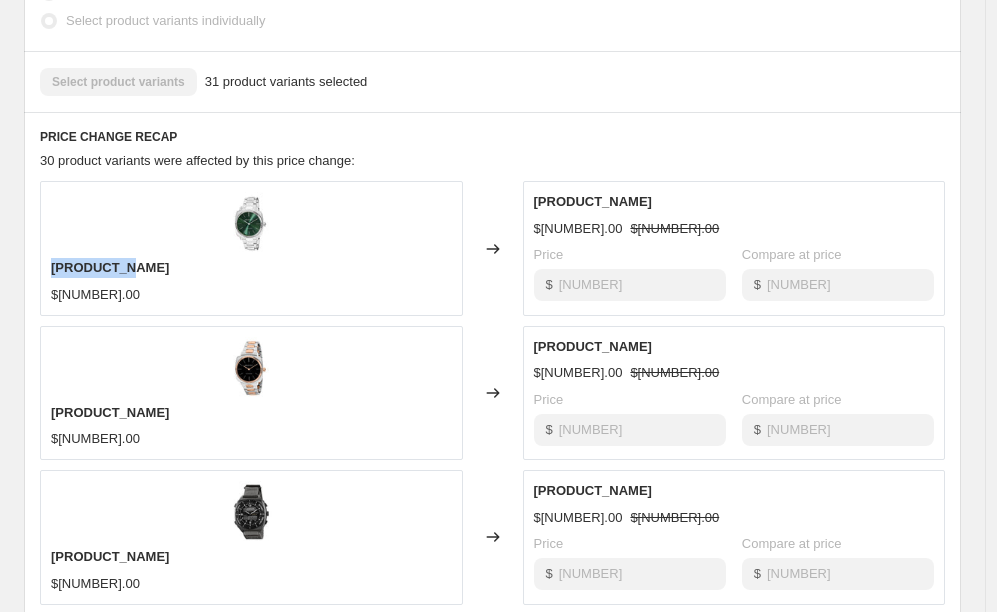 click on "[PRODUCT_NAME]" at bounding box center (110, 267) 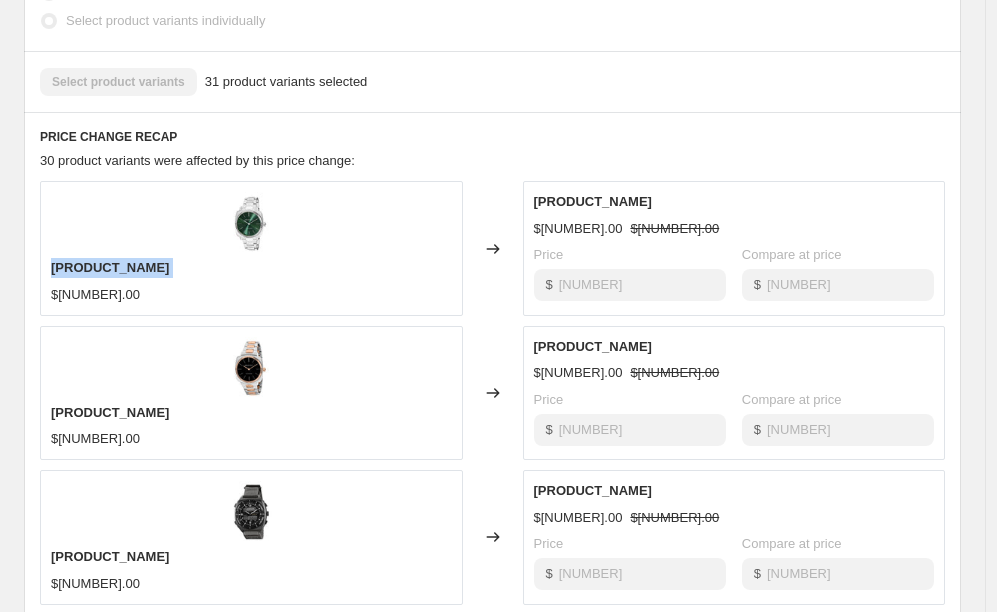 click on "[PRODUCT_NAME]" at bounding box center (110, 267) 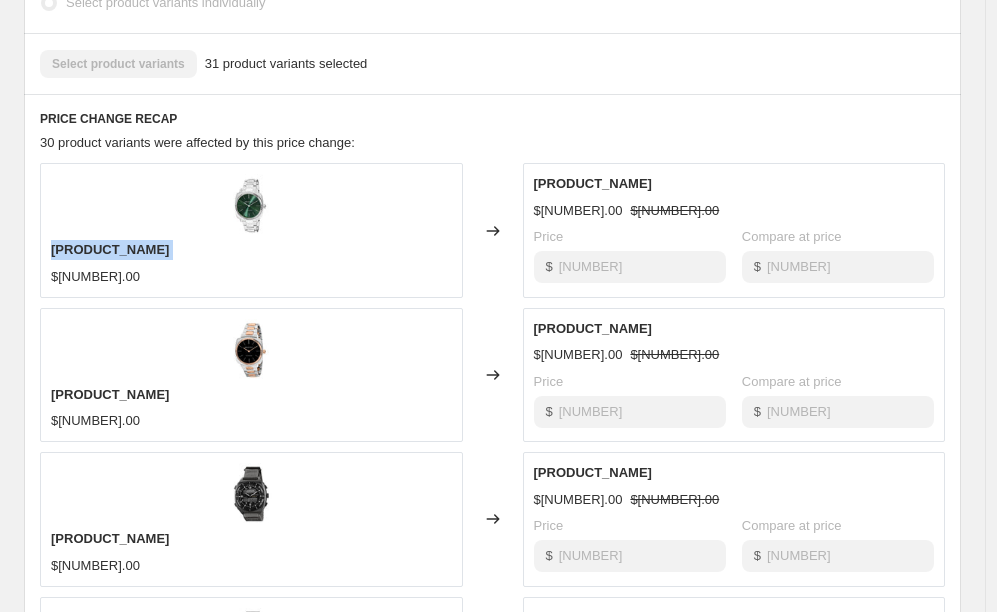 scroll, scrollTop: 823, scrollLeft: 0, axis: vertical 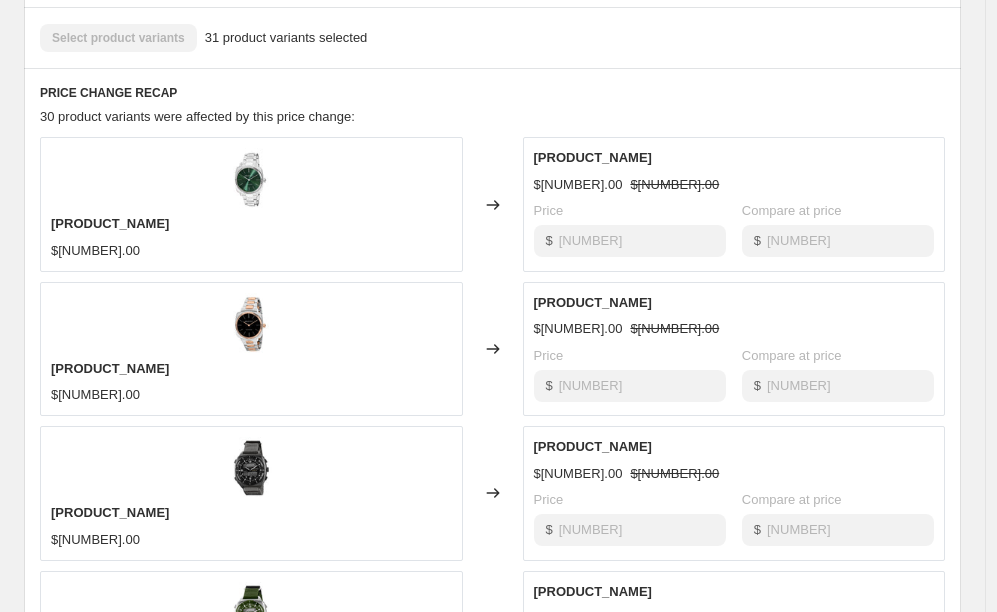 click on "[PRODUCT_NAME]" at bounding box center (110, 512) 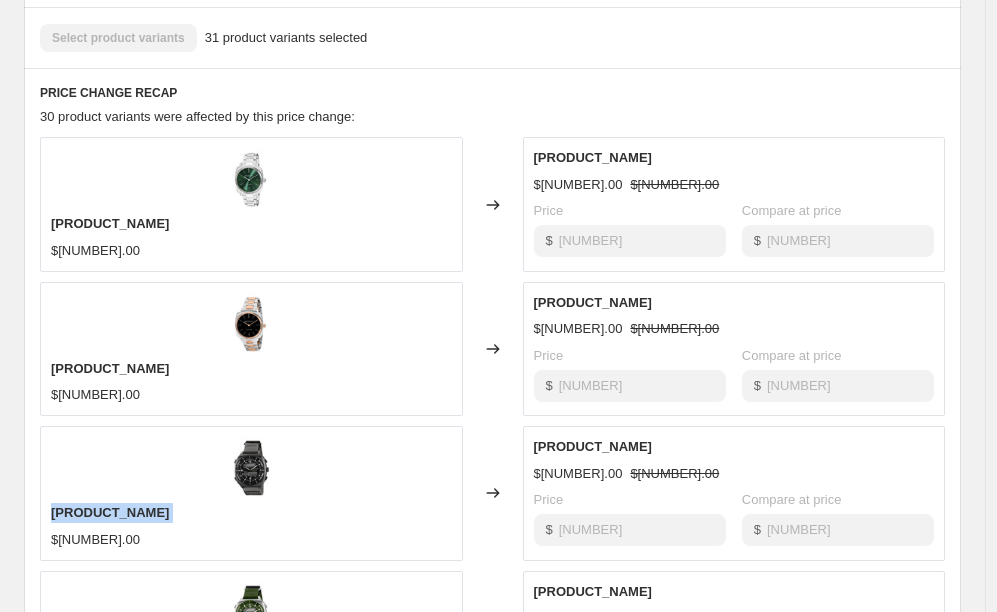 click on "[PRODUCT_NAME]" at bounding box center [110, 512] 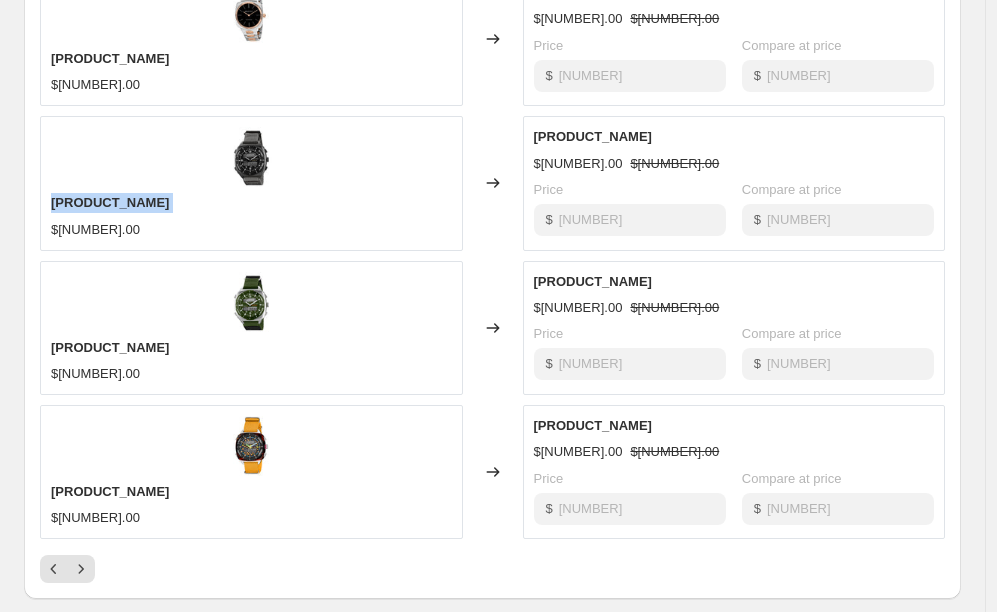 scroll, scrollTop: 1149, scrollLeft: 0, axis: vertical 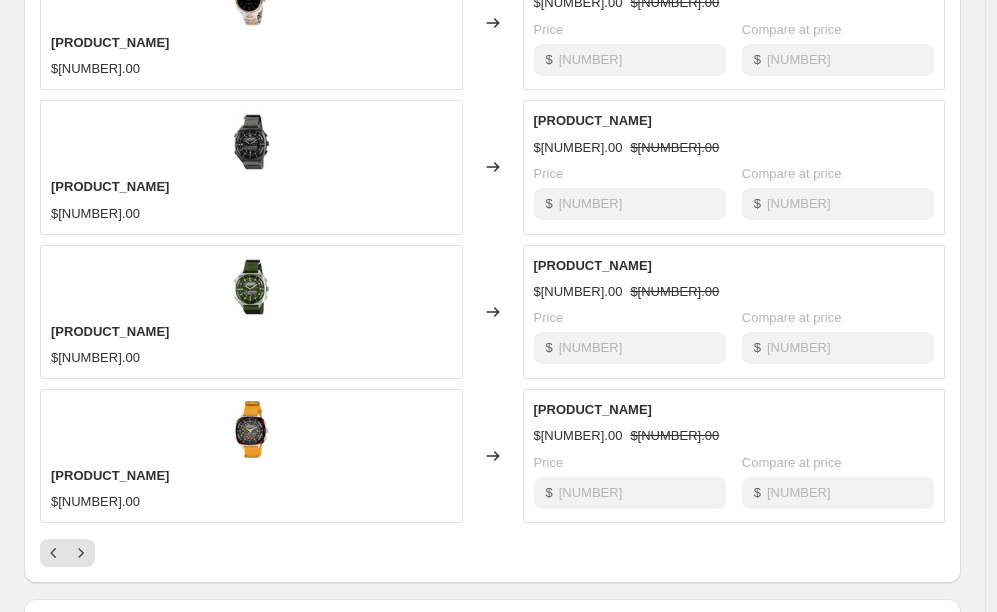 click on "[PRODUCT_NAME]" at bounding box center (110, 331) 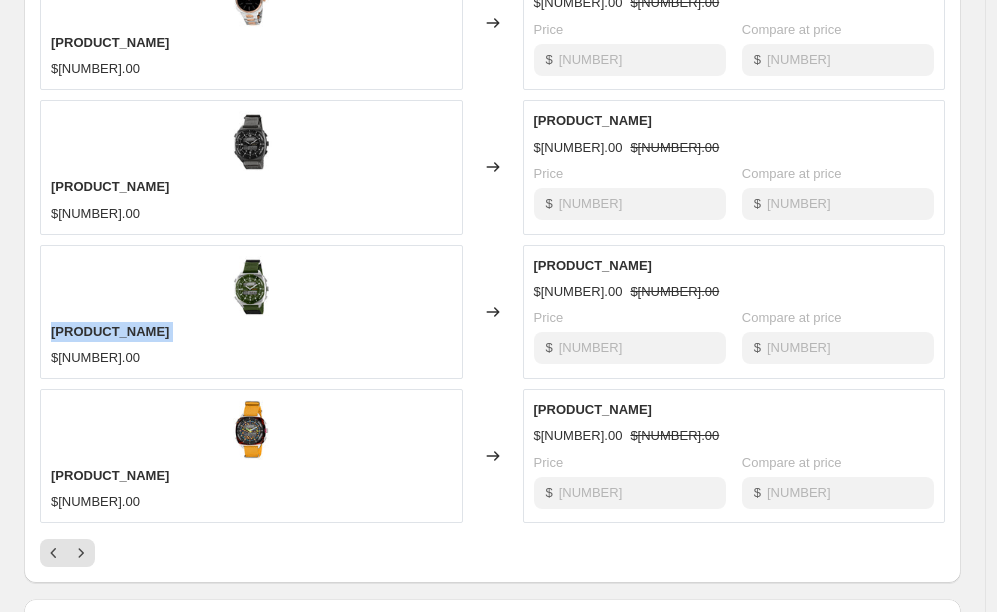 click on "[PRODUCT_NAME]" at bounding box center (110, 331) 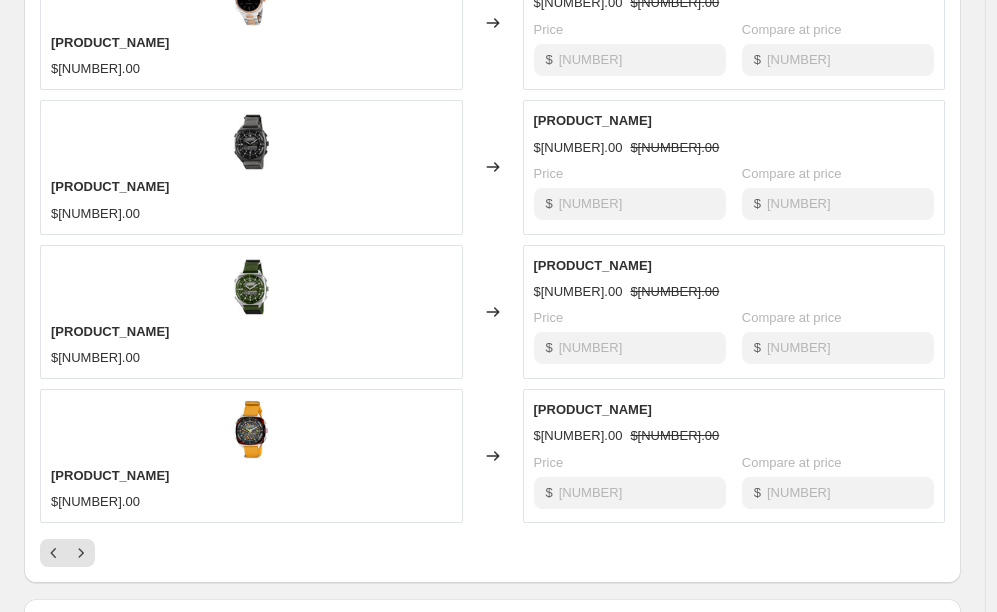 click on "[PRODUCT_NAME] $[NUMBER].00" at bounding box center [251, 456] 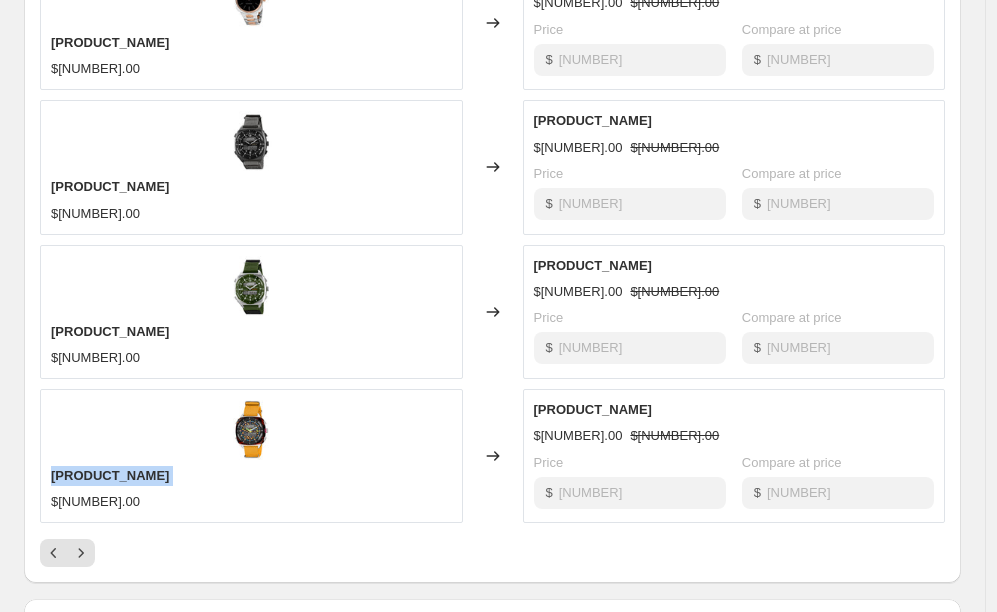click on "[PRODUCT_NAME]" at bounding box center [110, 475] 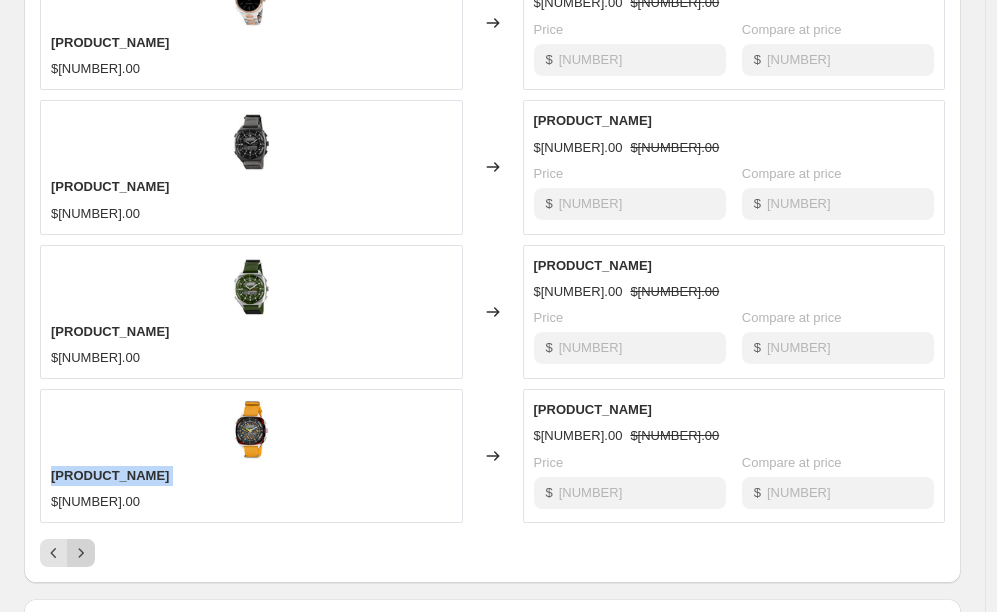 click 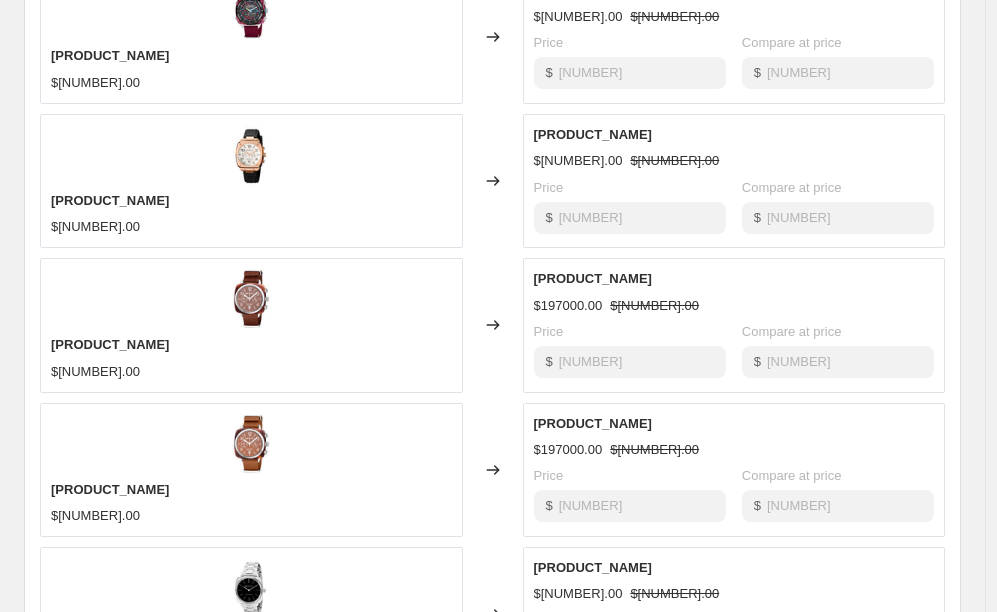 scroll, scrollTop: 642, scrollLeft: 0, axis: vertical 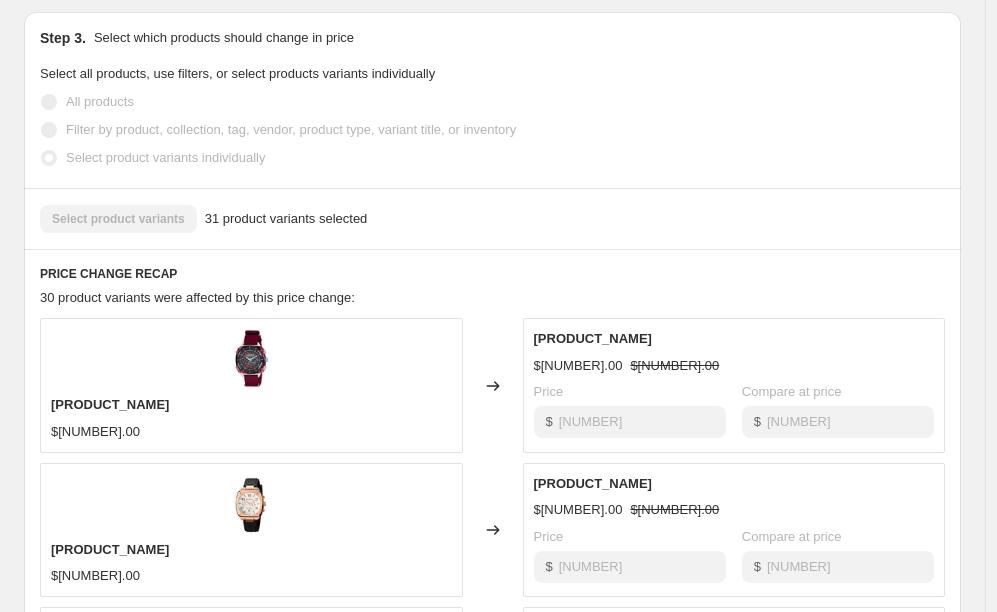 click on "[PRODUCT_NAME]" at bounding box center [110, 404] 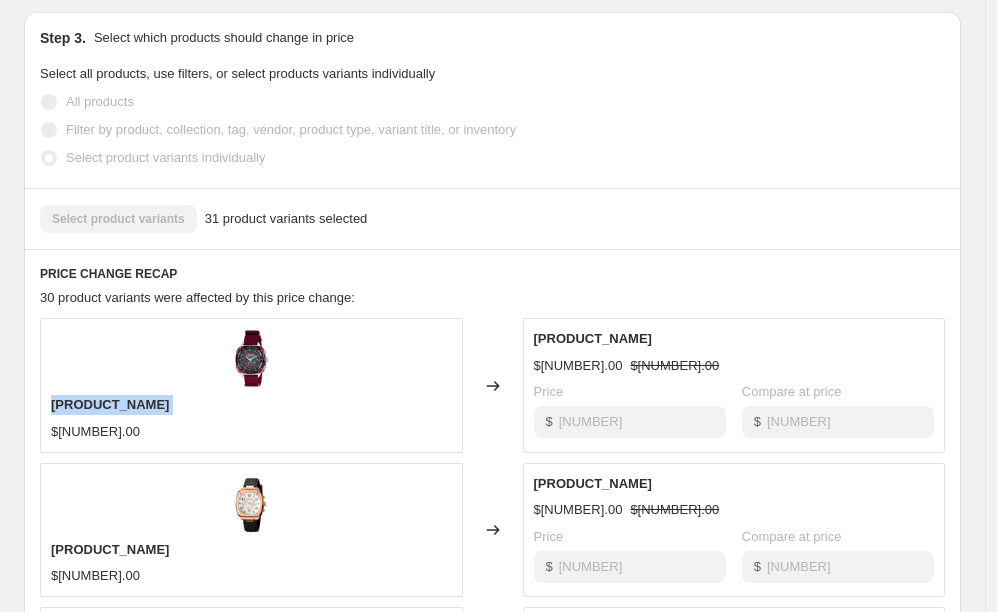click on "[PRODUCT_NAME]" at bounding box center (110, 404) 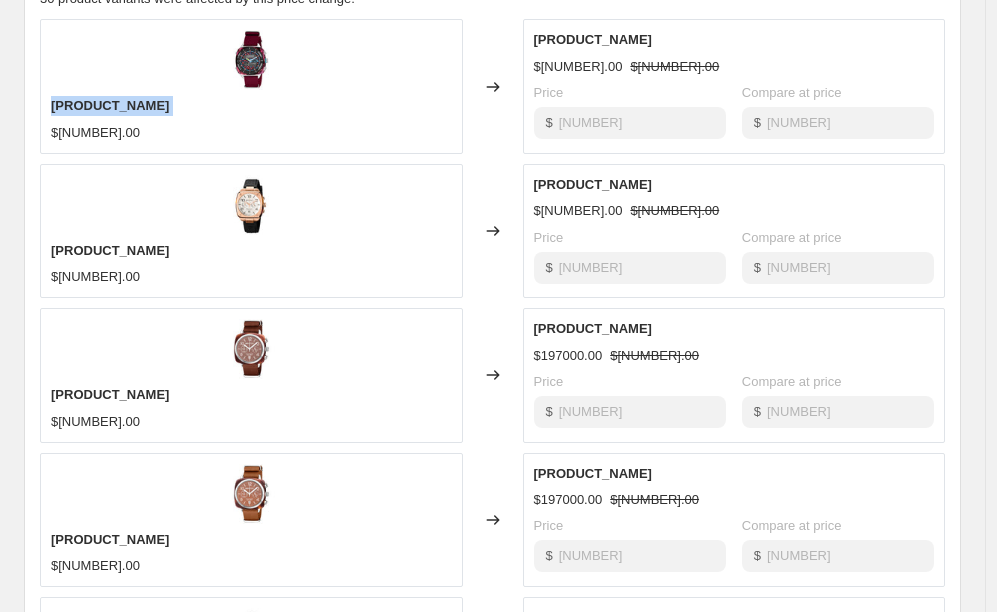 scroll, scrollTop: 943, scrollLeft: 0, axis: vertical 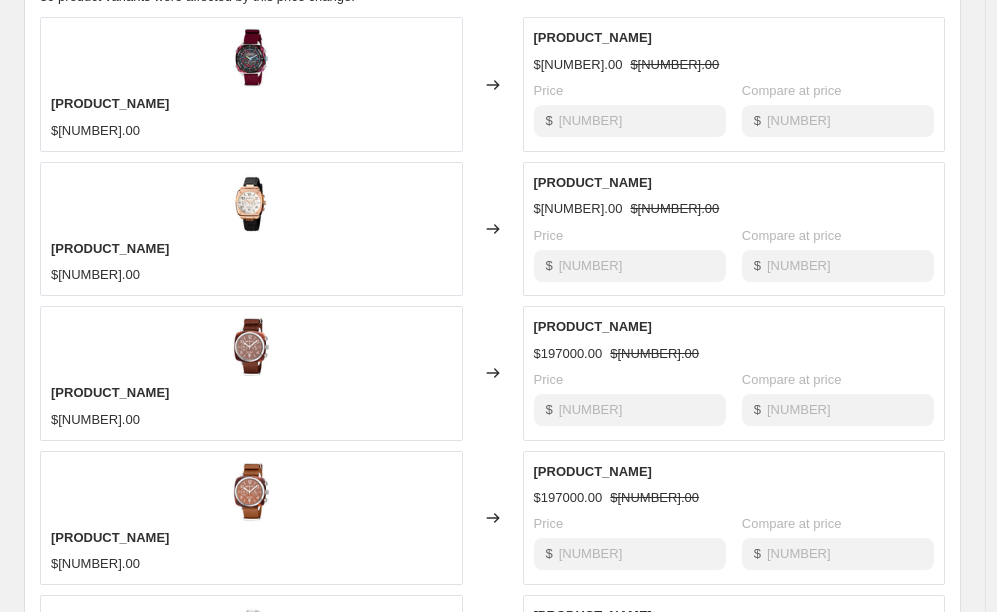 click on "[PRODUCT_NAME]" at bounding box center [110, 248] 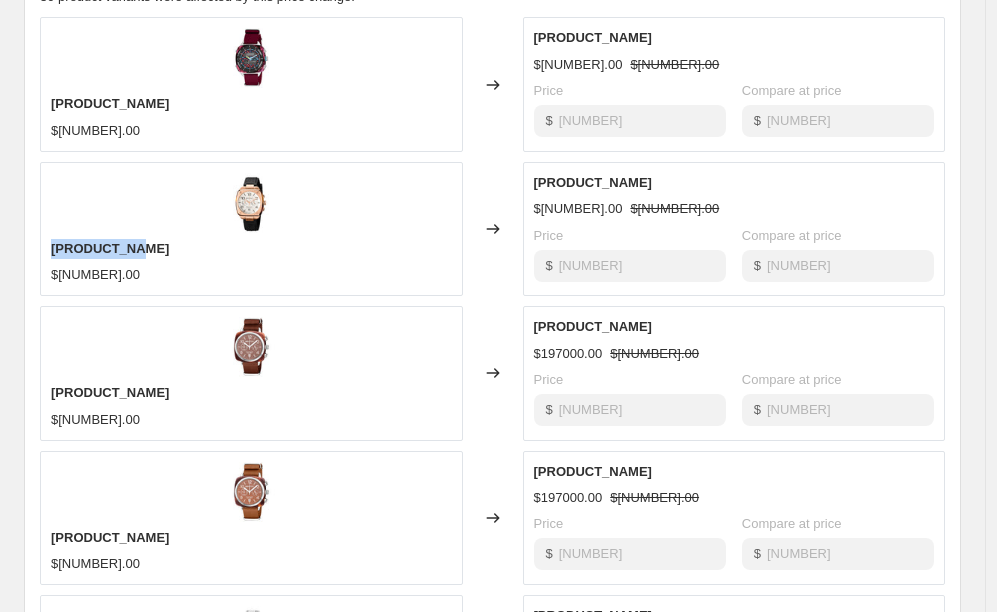 click on "[PRODUCT_NAME]" at bounding box center [110, 248] 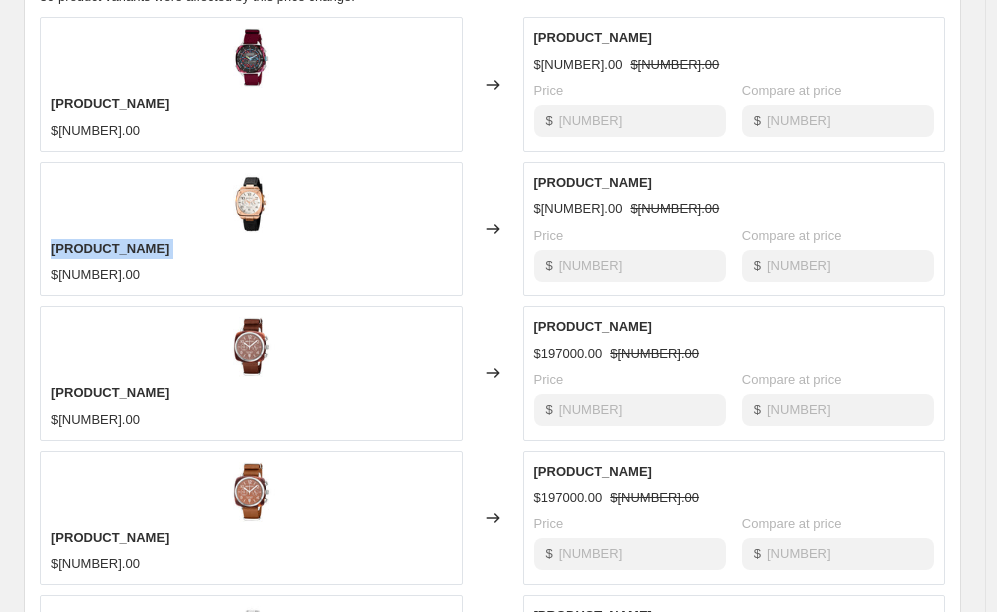 click on "[PRODUCT_NAME]" at bounding box center (110, 248) 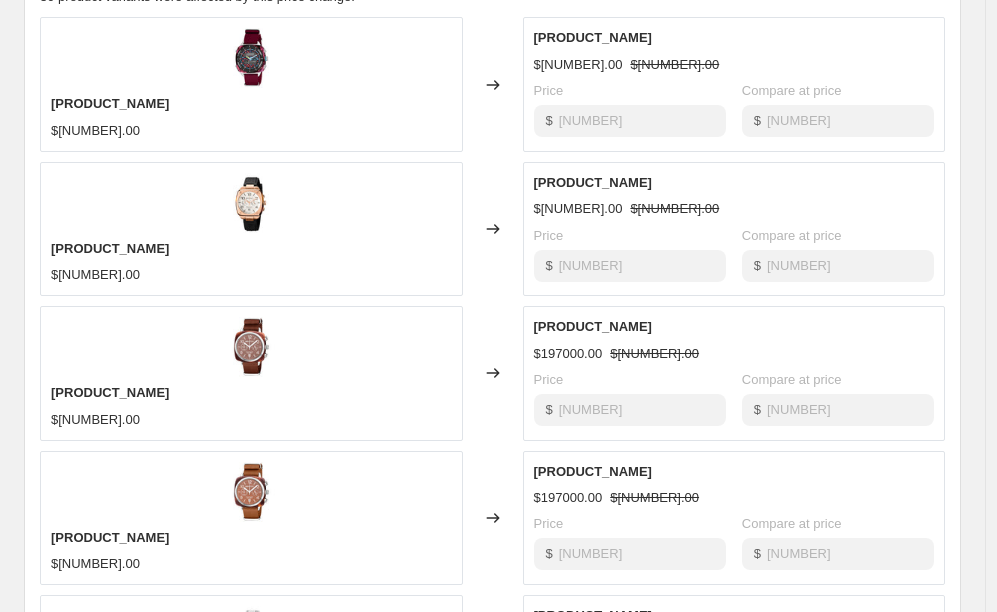 click on "[PRODUCT_NAME]" at bounding box center [110, 392] 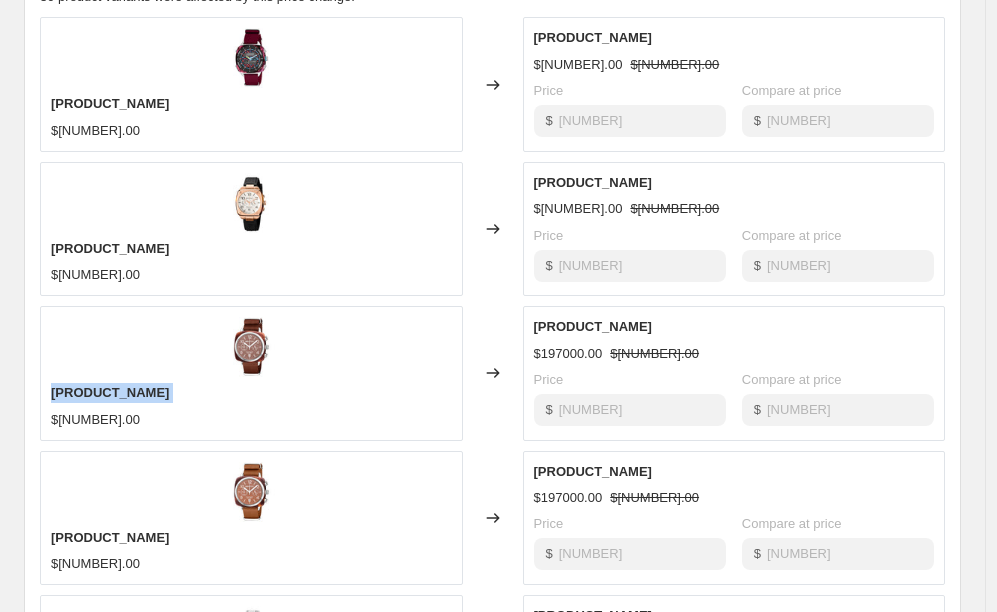 click on "[PRODUCT_NAME]" at bounding box center (110, 392) 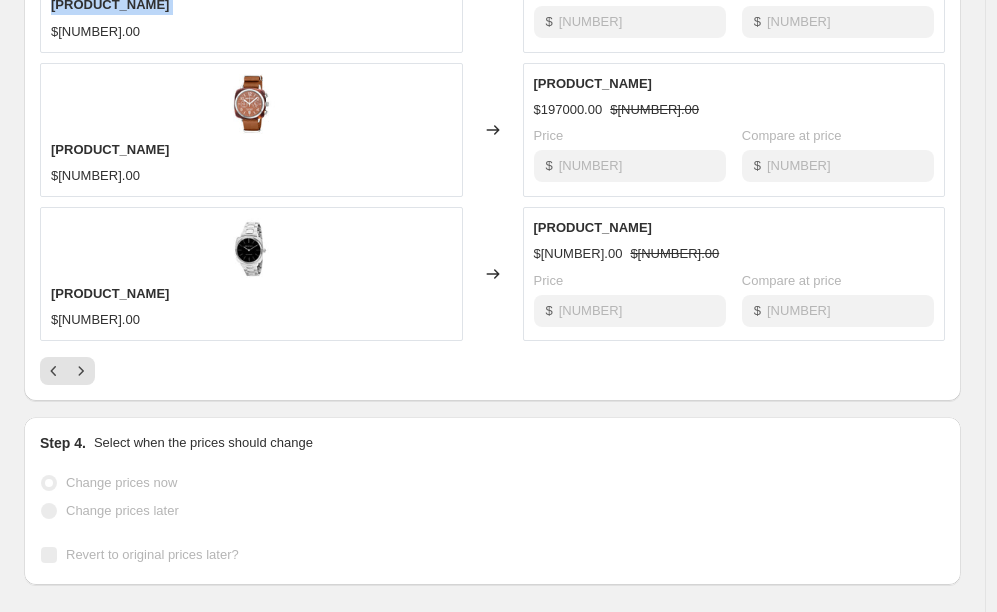 scroll, scrollTop: 1330, scrollLeft: 0, axis: vertical 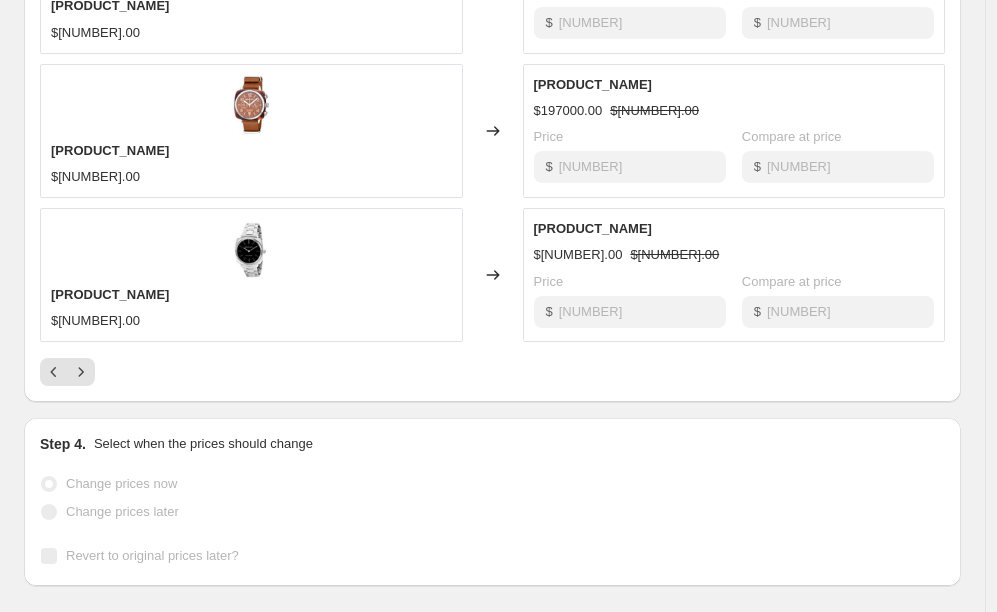 click on "[PRODUCT_NAME]" at bounding box center [110, 150] 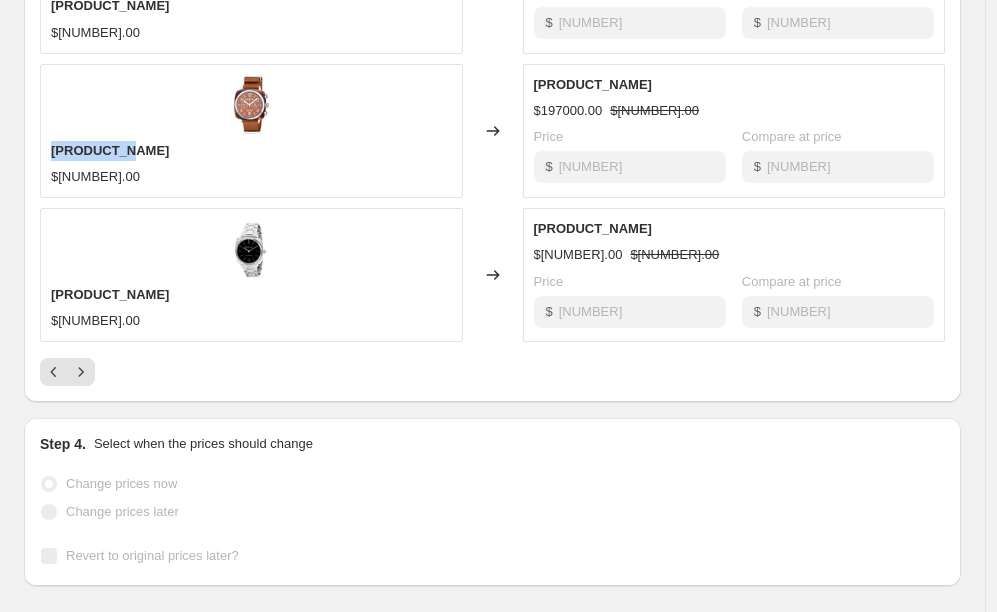 click on "[PRODUCT_NAME]" at bounding box center [110, 150] 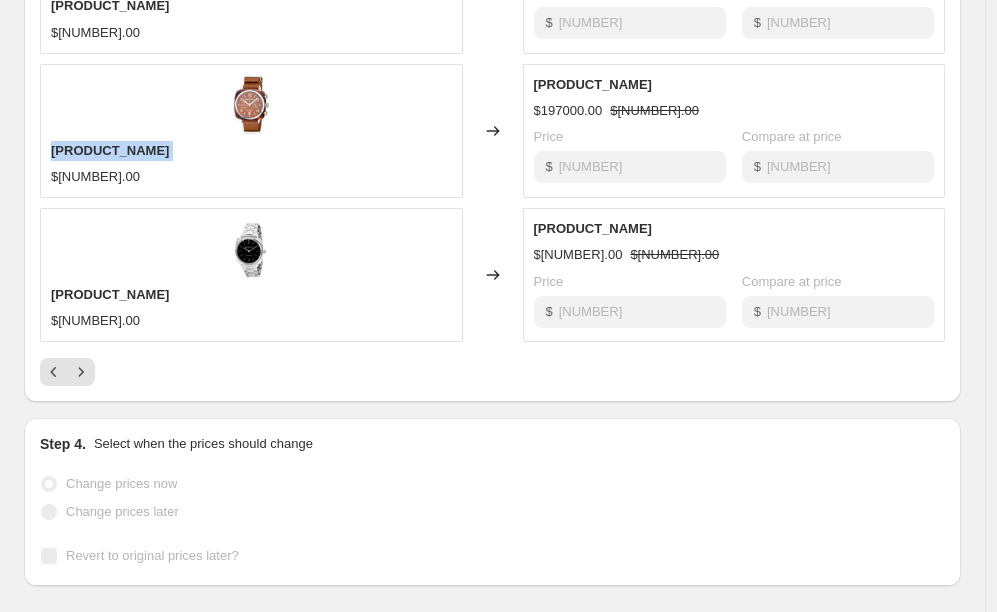 click on "[PRODUCT_NAME]" at bounding box center [110, 150] 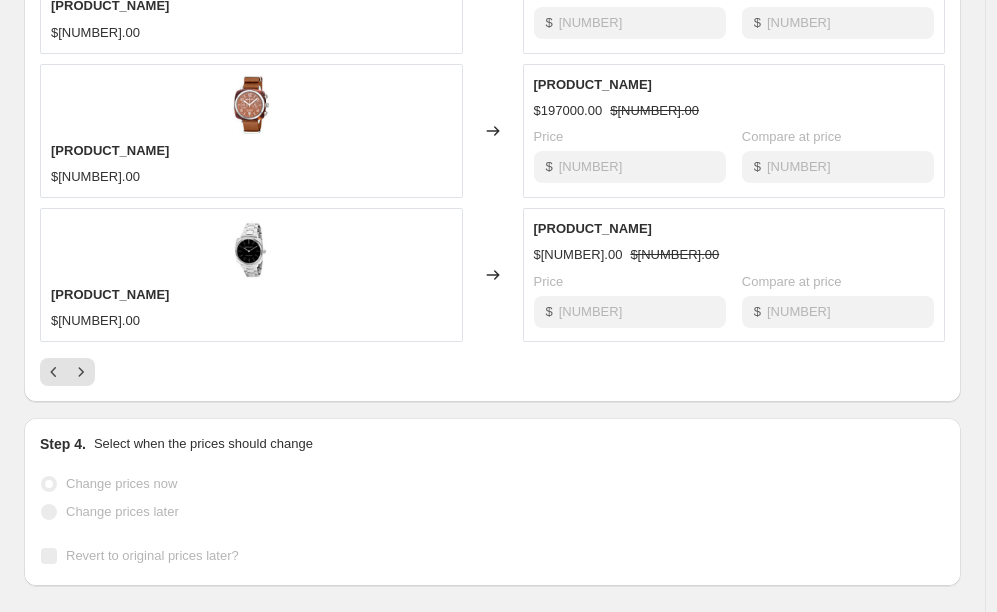 click on "[PRODUCT_NAME]" at bounding box center [110, 294] 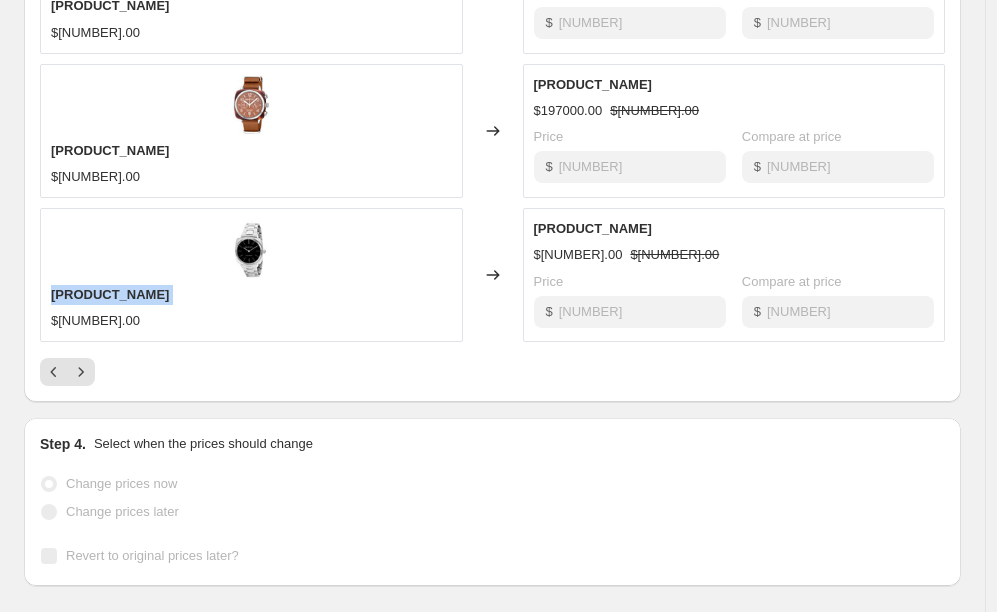 click on "[PRODUCT_NAME]" at bounding box center (110, 294) 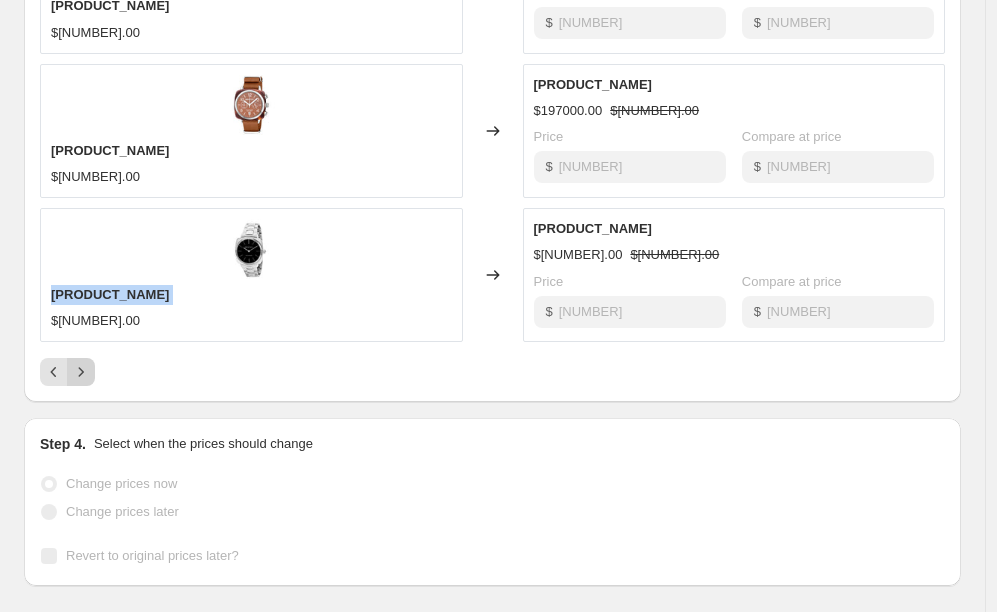 click 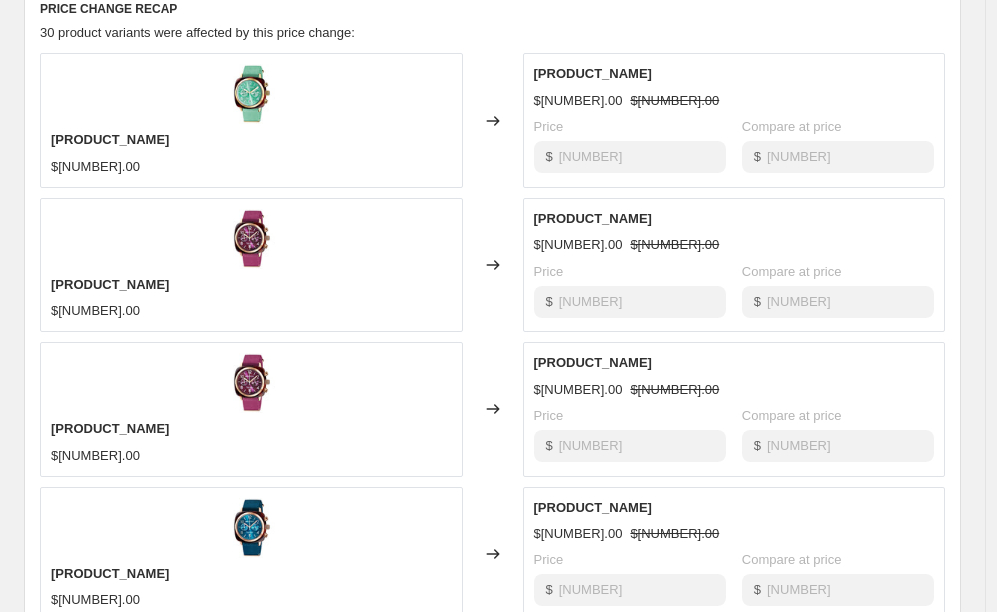 scroll, scrollTop: 843, scrollLeft: 0, axis: vertical 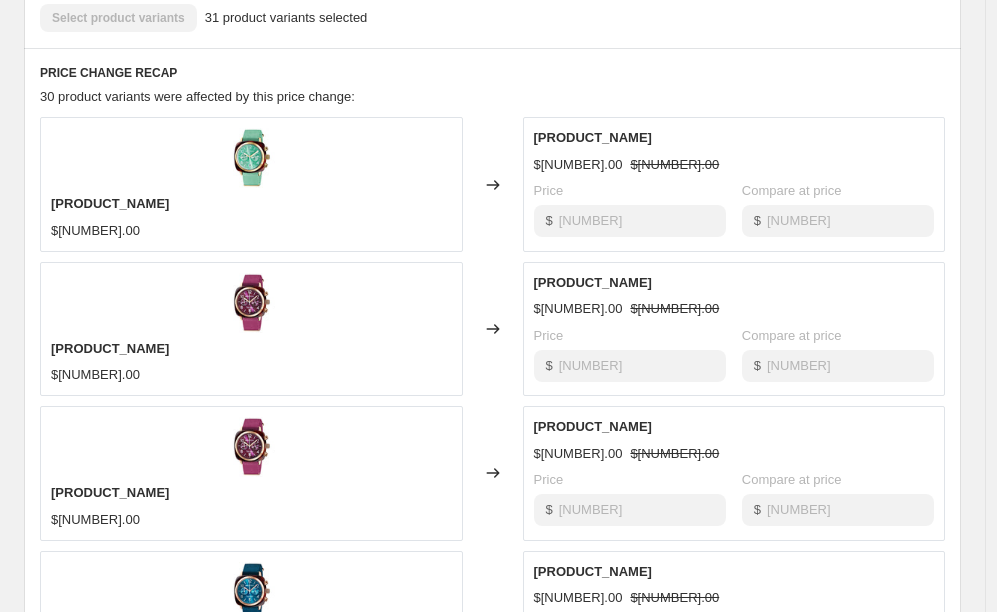 click on "[PRODUCT_NAME]" at bounding box center (110, 203) 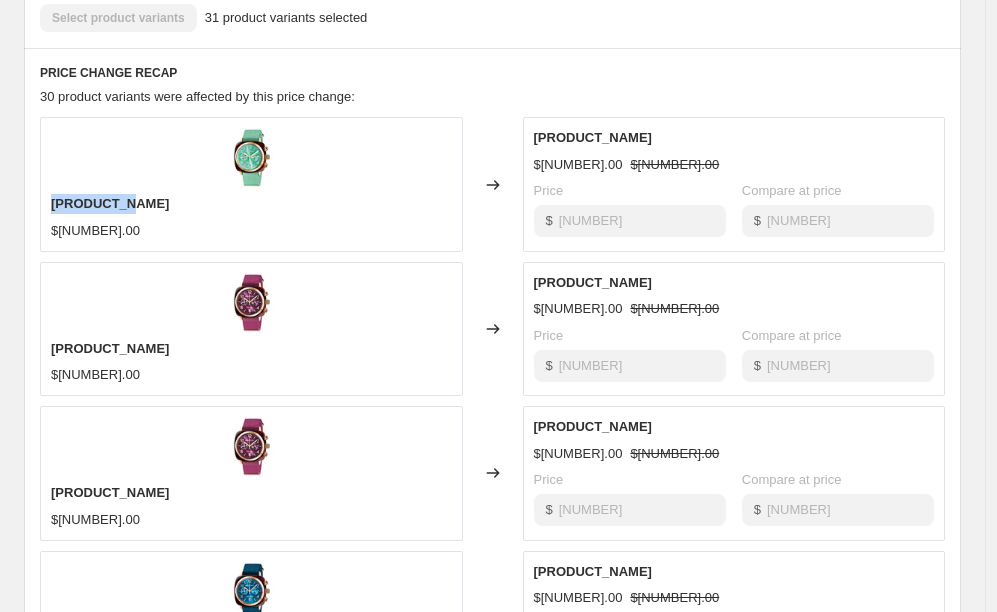 click on "[PRODUCT_NAME]" at bounding box center [110, 203] 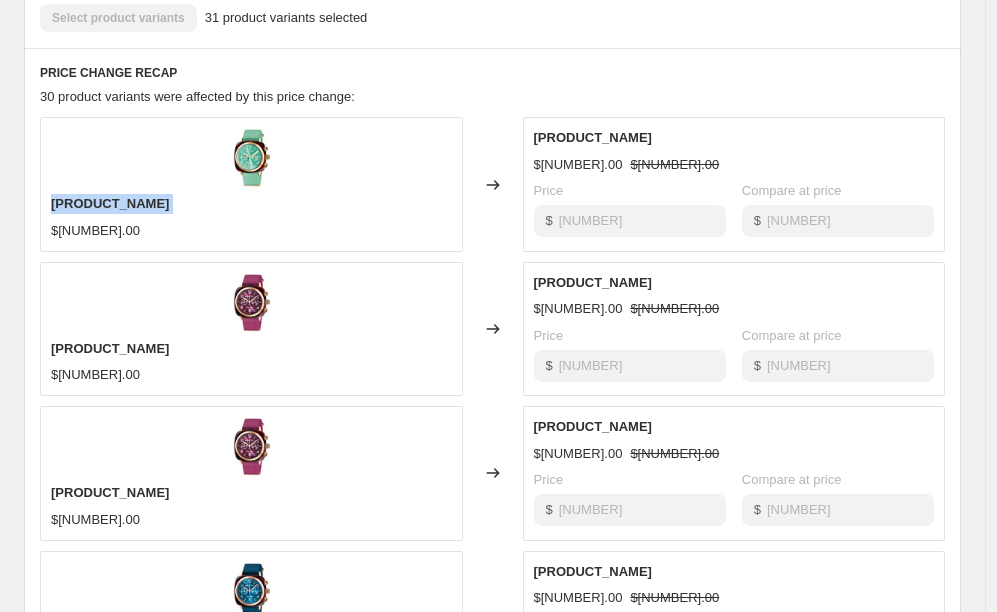 click on "[PRODUCT_NAME]" at bounding box center (110, 203) 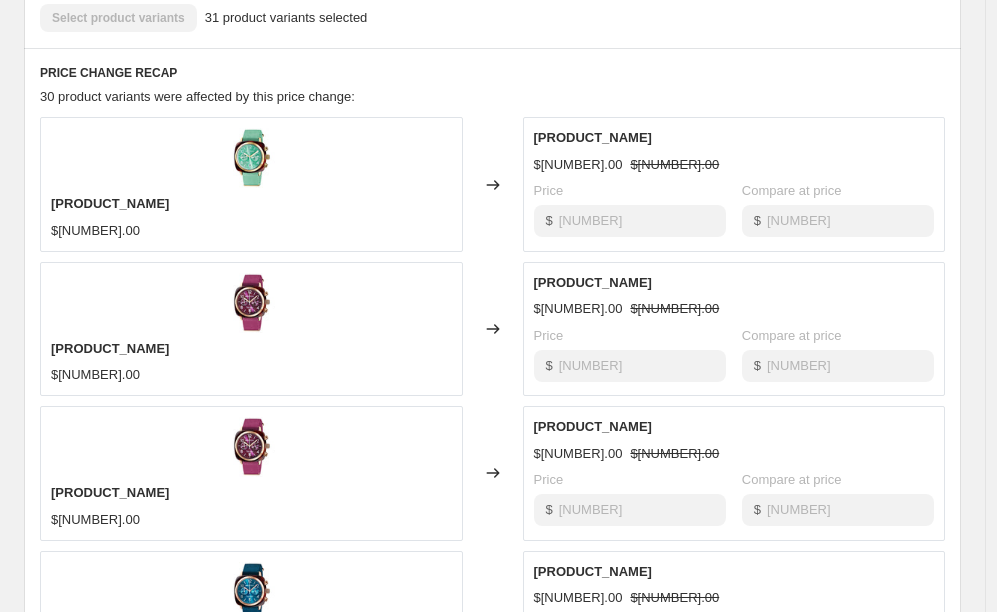 click on "[PRODUCT_NAME]" at bounding box center (110, 348) 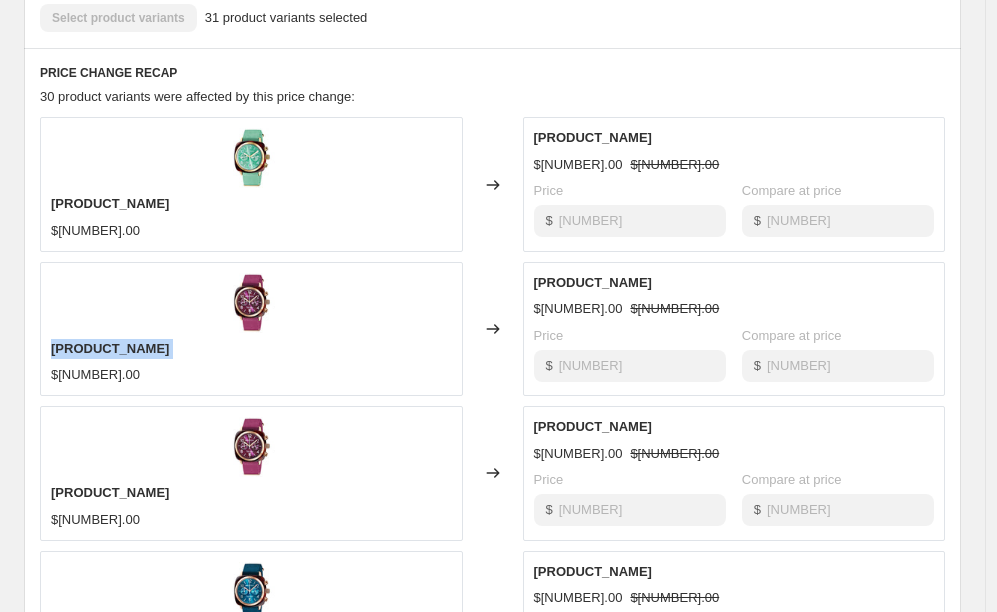 click on "[PRODUCT_NAME]" at bounding box center (110, 348) 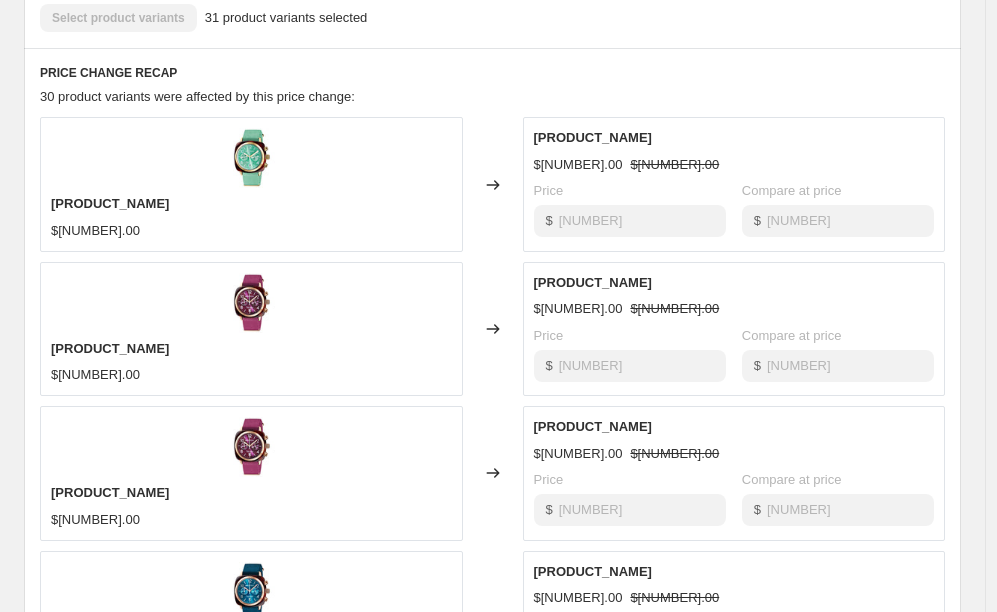 click on "[PRODUCT_NAME]" at bounding box center (110, 492) 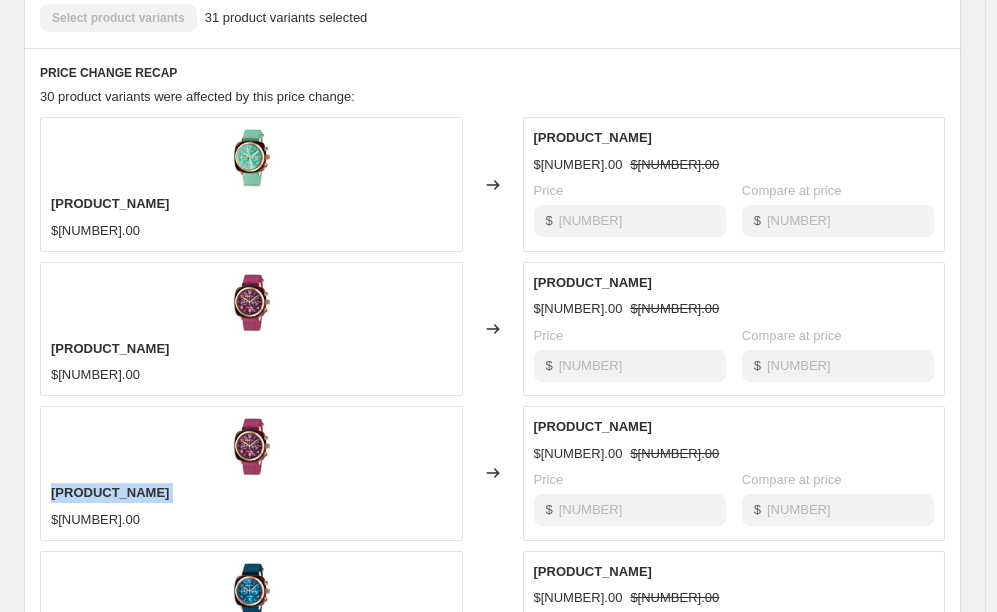 click on "[PRODUCT_NAME]" at bounding box center [110, 492] 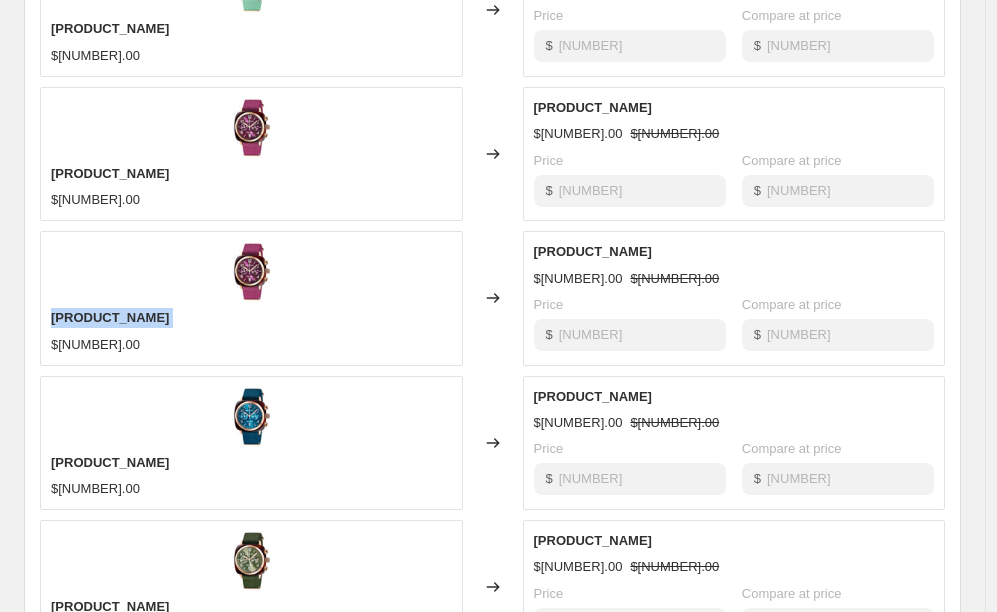 scroll, scrollTop: 1018, scrollLeft: 0, axis: vertical 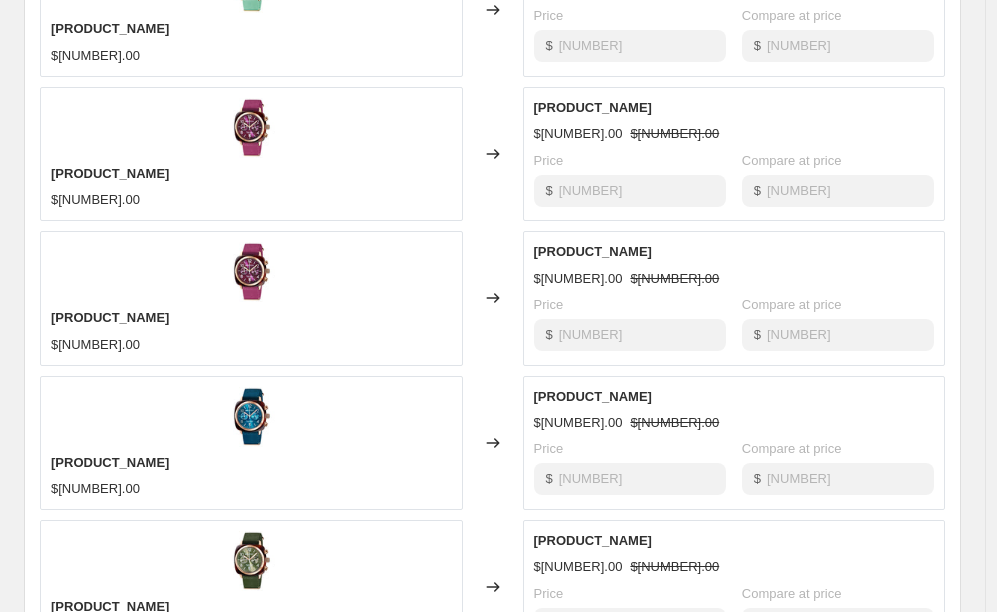 click on "[PRODUCT_NAME]" at bounding box center (110, 462) 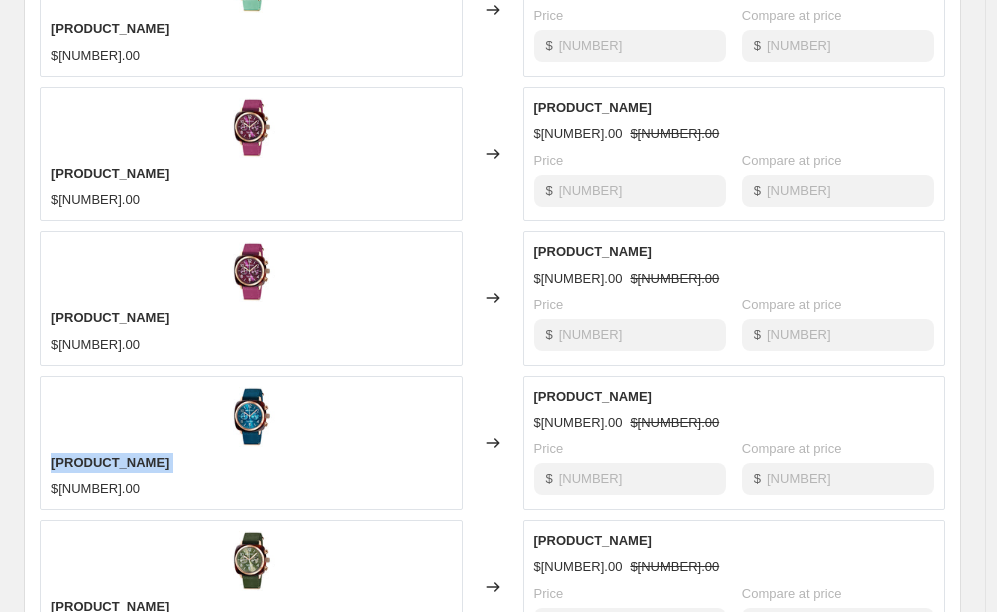 click on "[PRODUCT_NAME]" at bounding box center (110, 462) 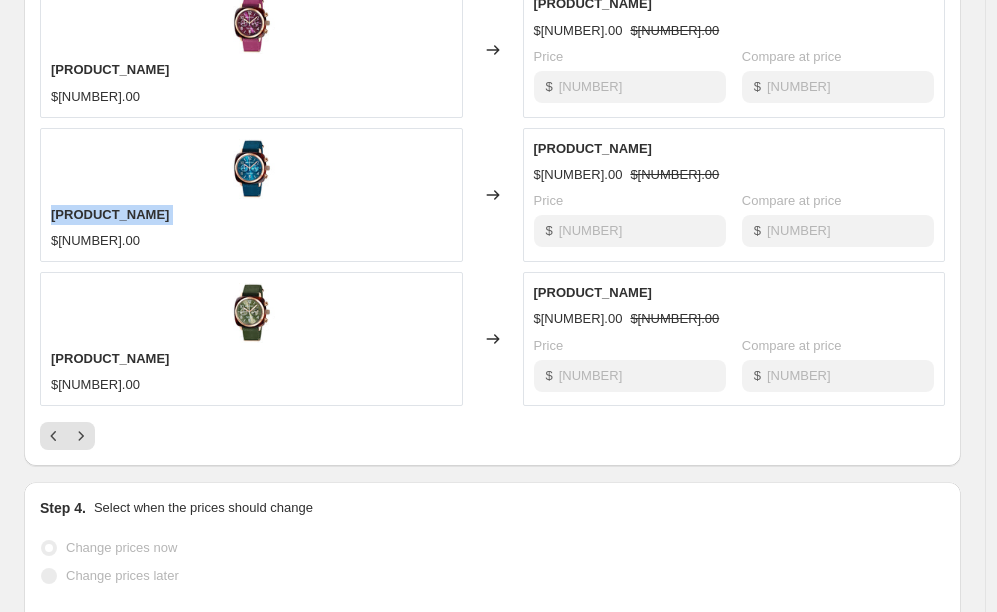 scroll, scrollTop: 1307, scrollLeft: 0, axis: vertical 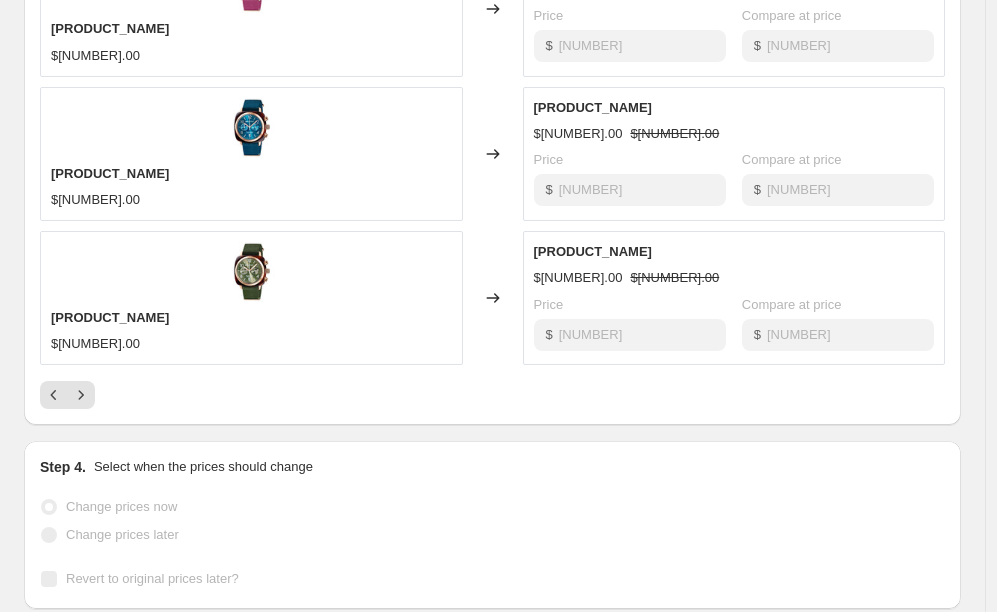 click on "[PRODUCT_NAME] $[NUMBER].00" at bounding box center [251, 298] 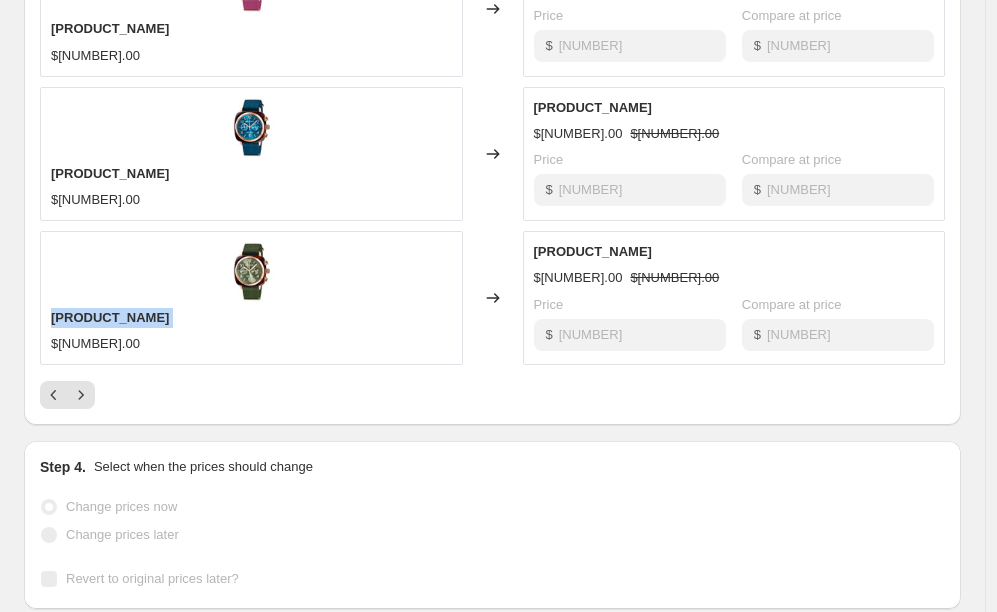 click on "[PRODUCT_NAME]" at bounding box center [110, 317] 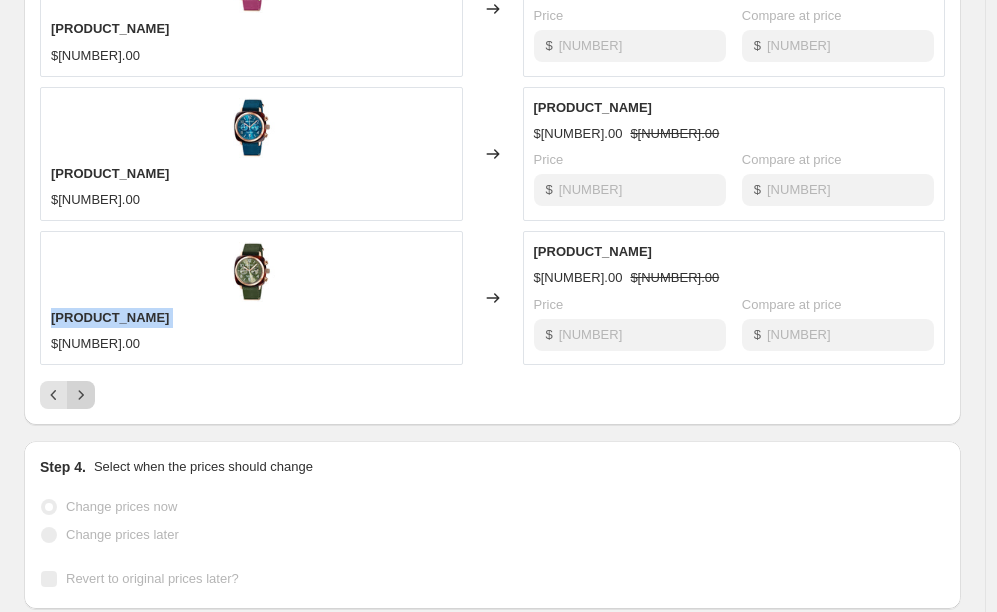 click at bounding box center [81, 395] 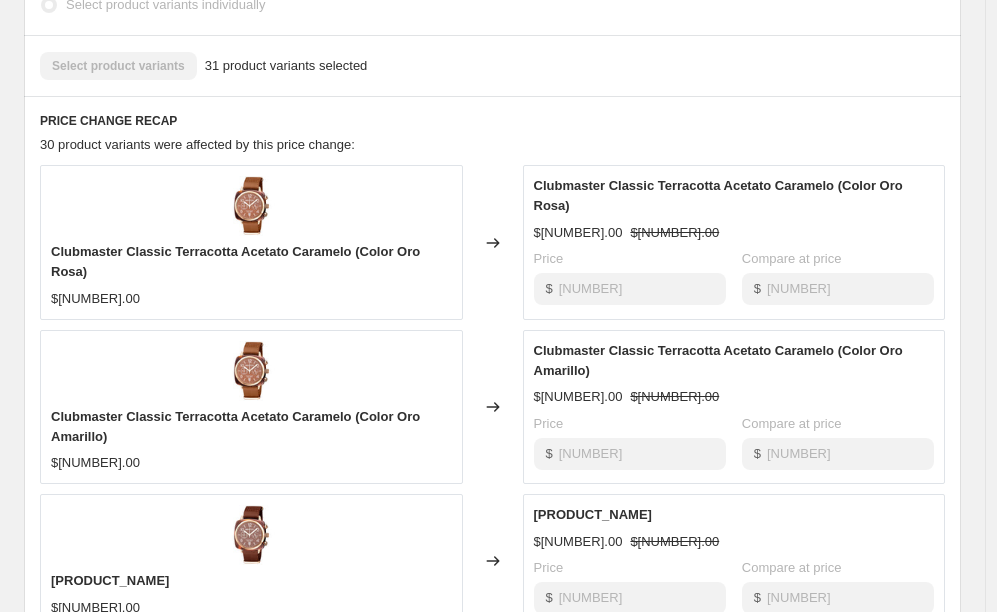 scroll, scrollTop: 756, scrollLeft: 0, axis: vertical 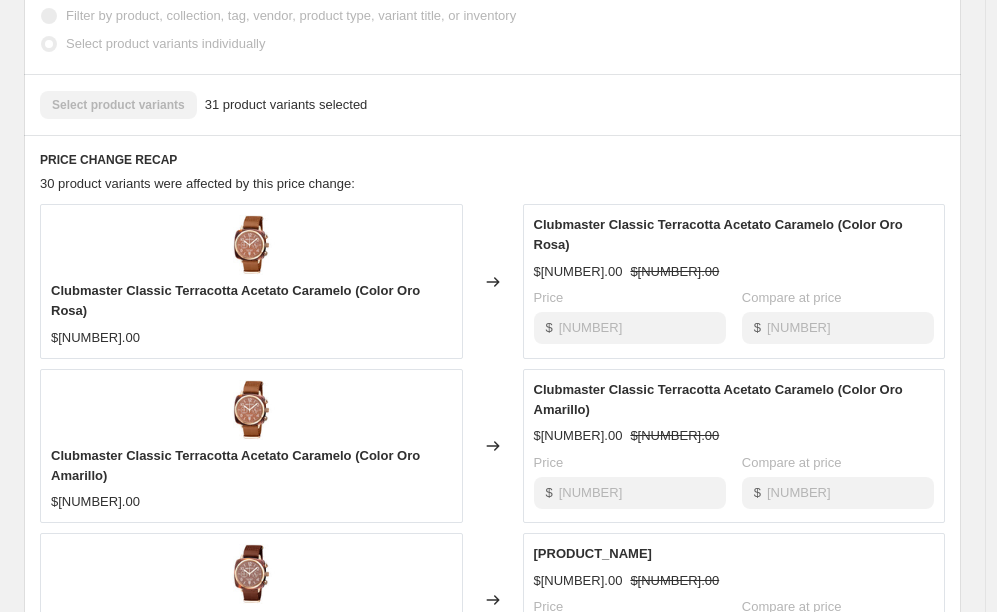 click on "Clubmaster Classic Terracotta Acetato Caramelo (Color Oro Rosa)" at bounding box center (235, 300) 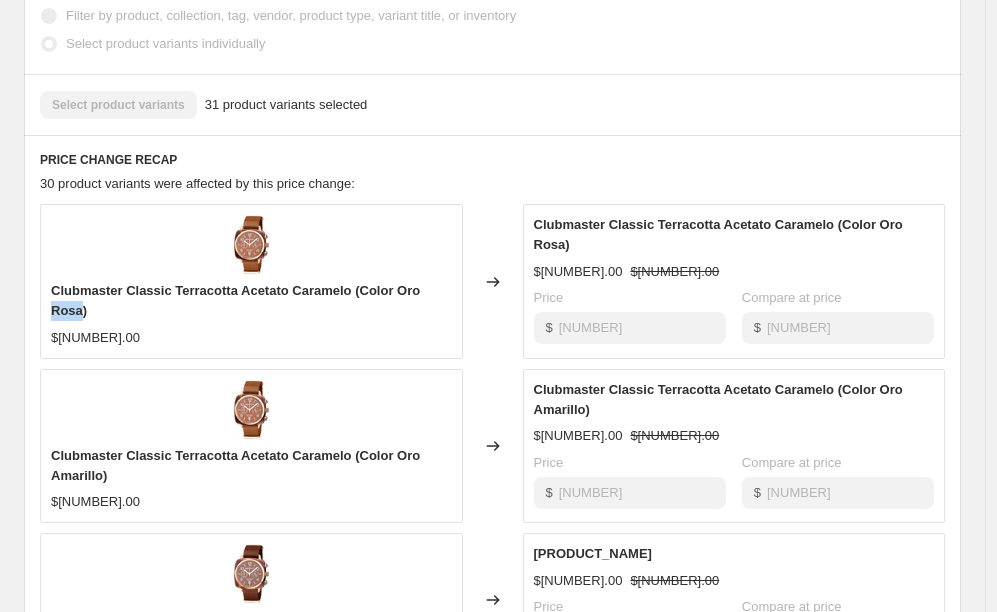 click on "Clubmaster Classic Terracotta Acetato Caramelo (Color Oro Rosa)" at bounding box center [235, 300] 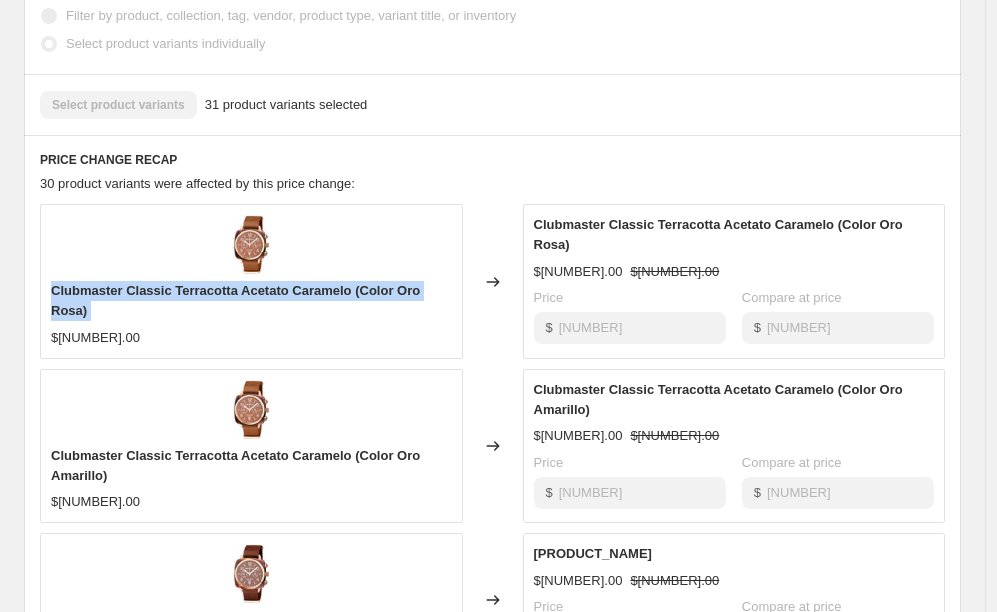 click on "Clubmaster Classic Terracotta Acetato Caramelo (Color Oro Rosa)" at bounding box center (235, 300) 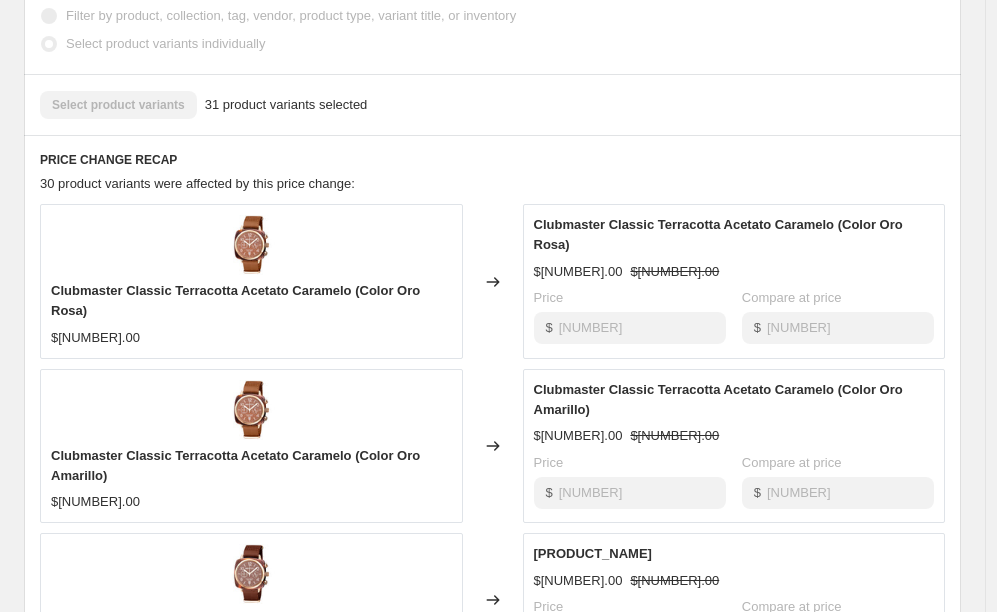 click on "Clubmaster Classic Terracotta Acetato Caramelo (Color Oro Amarillo)" at bounding box center [251, 466] 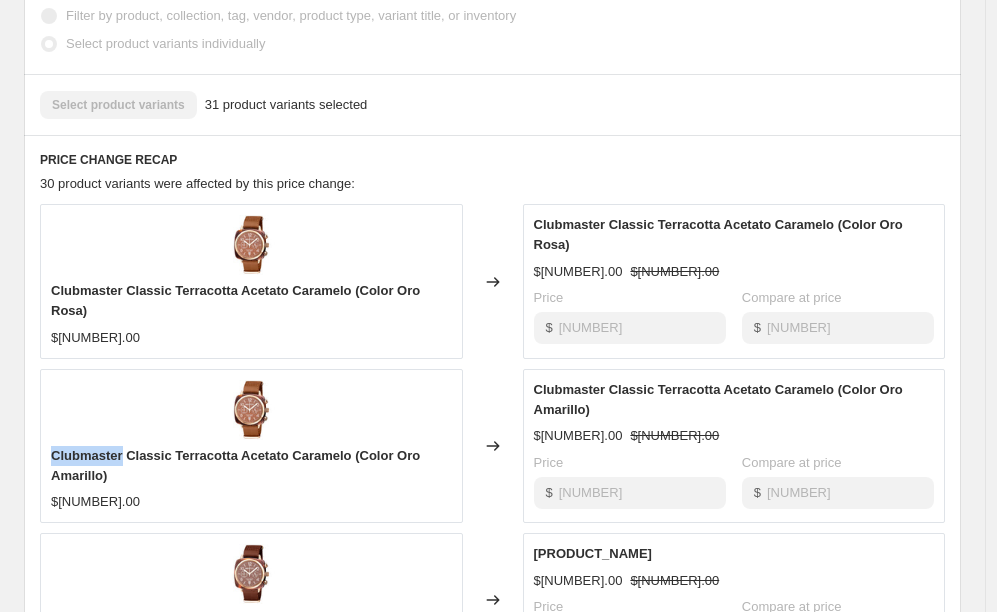 click on "Clubmaster Classic Terracotta Acetato Caramelo (Color Oro Amarillo)" at bounding box center (235, 465) 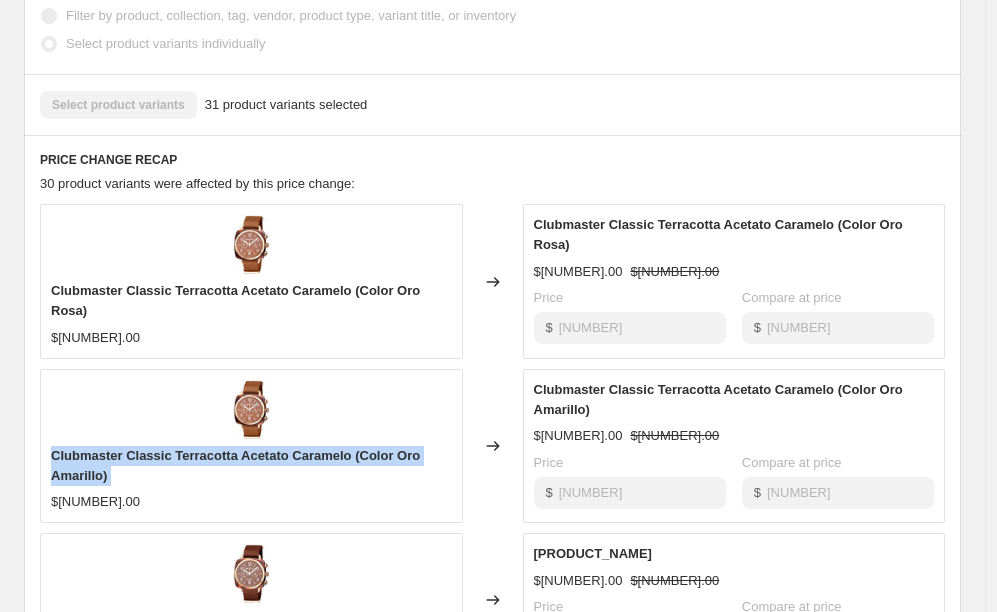 click on "Clubmaster Classic Terracotta Acetato Caramelo (Color Oro Amarillo)" at bounding box center (235, 465) 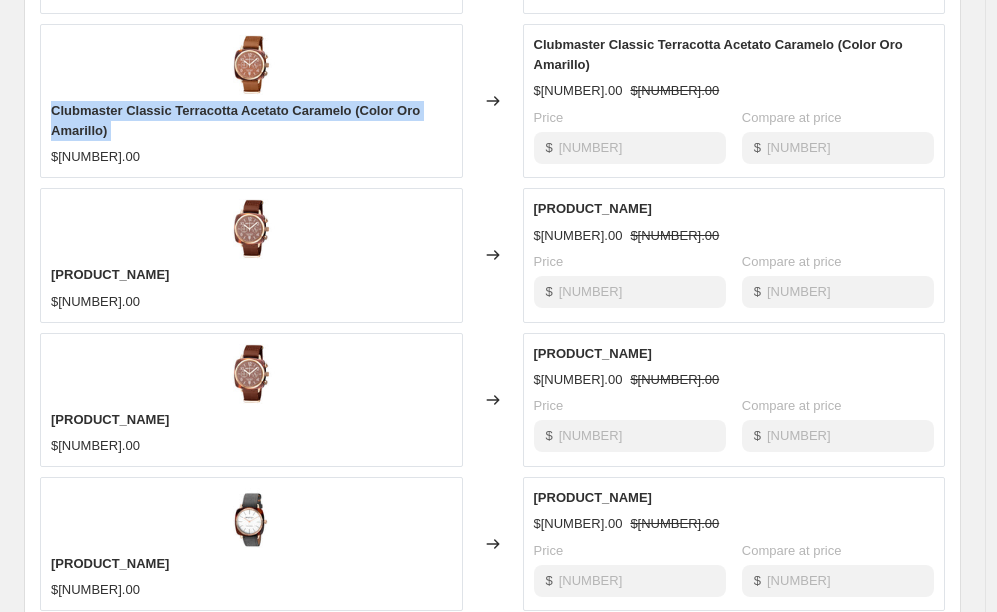 scroll, scrollTop: 1280, scrollLeft: 0, axis: vertical 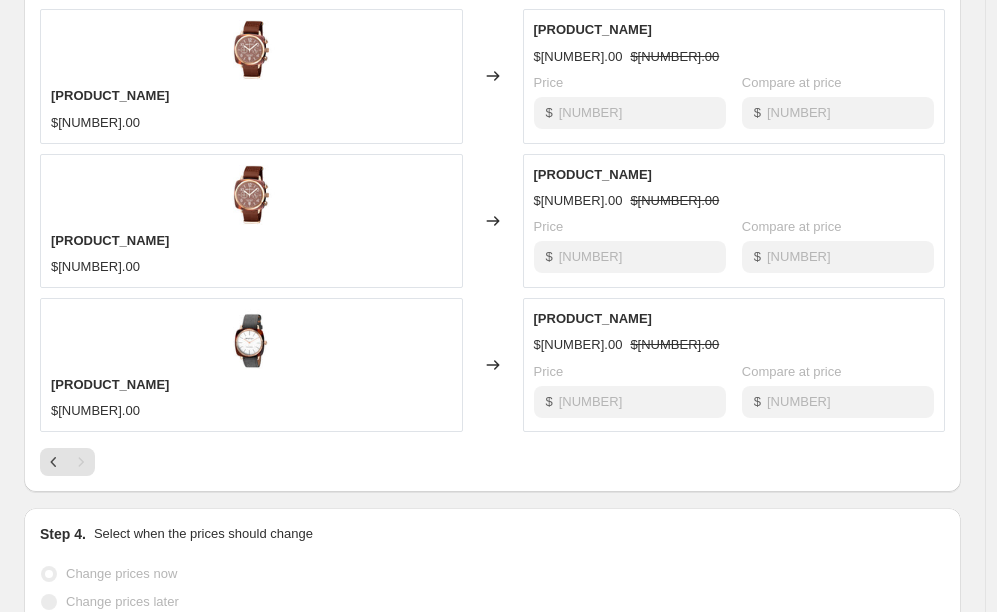click on "[PRODUCT_NAME]" at bounding box center [110, 95] 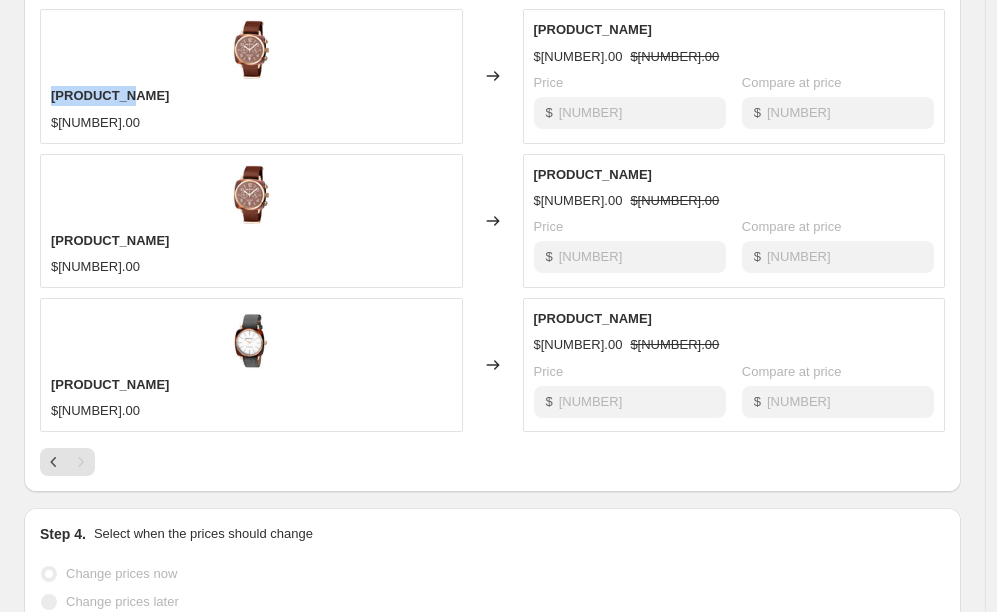 click on "[PRODUCT_NAME]" at bounding box center (110, 95) 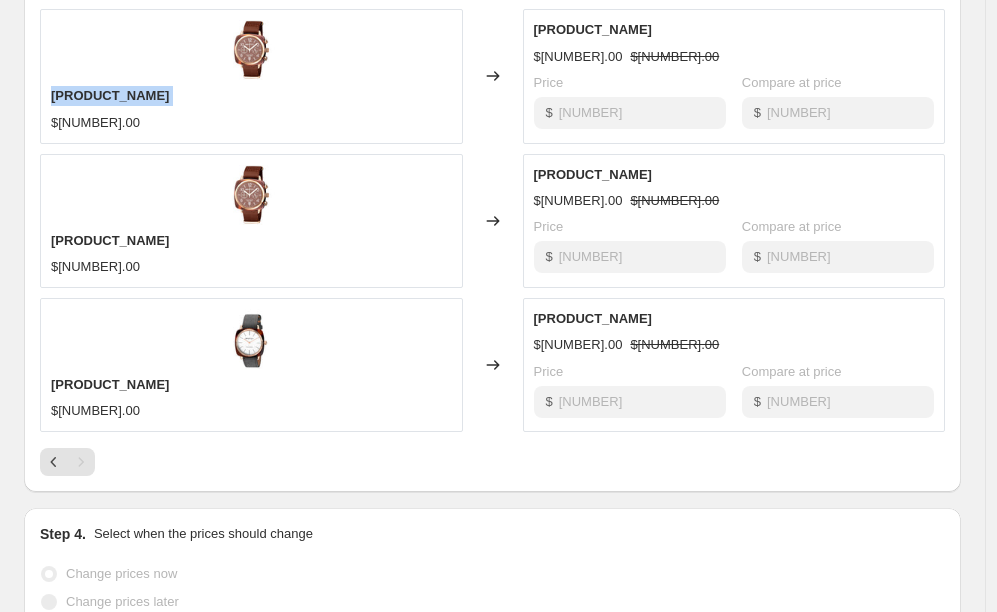 click on "[PRODUCT_NAME]" at bounding box center (110, 95) 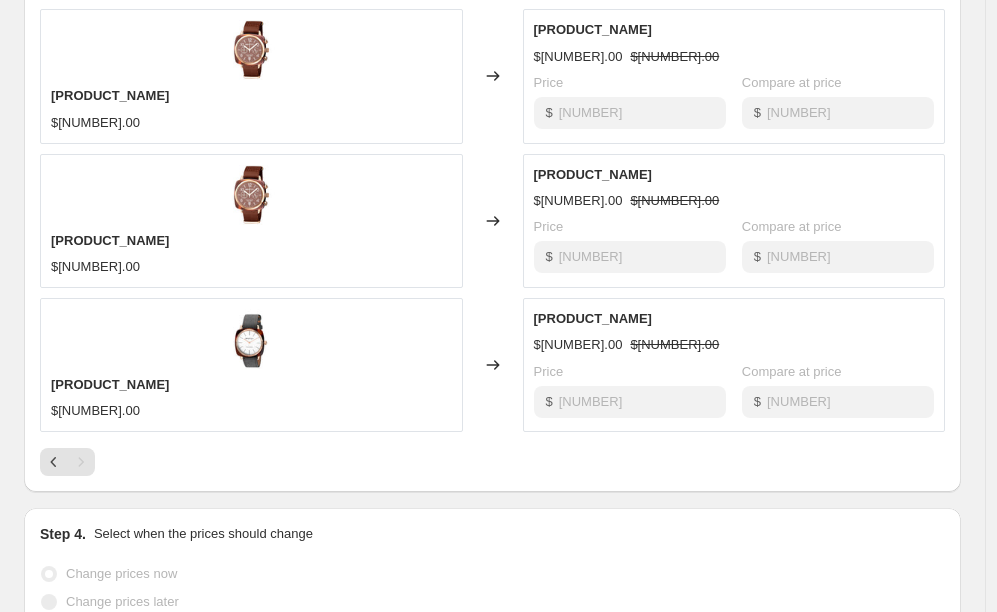 click on "[PRODUCT_NAME]" at bounding box center (110, 240) 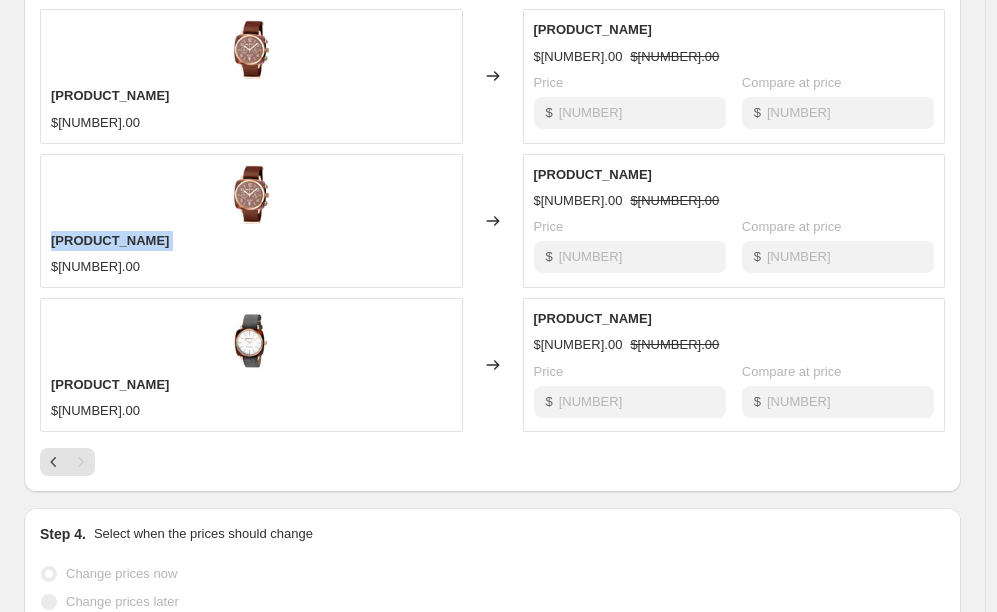 click on "[PRODUCT_NAME]" at bounding box center [110, 240] 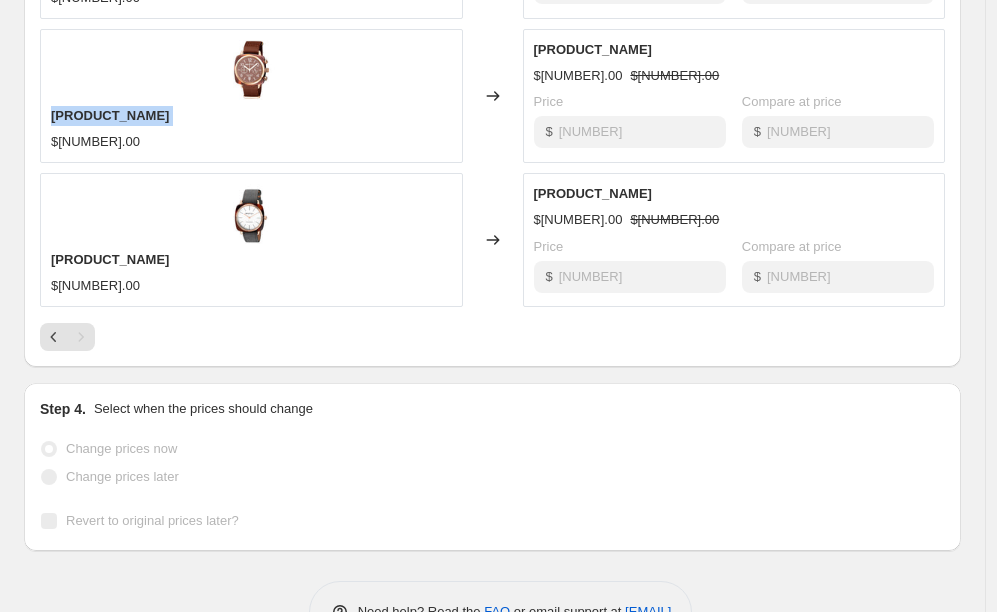 scroll, scrollTop: 1404, scrollLeft: 0, axis: vertical 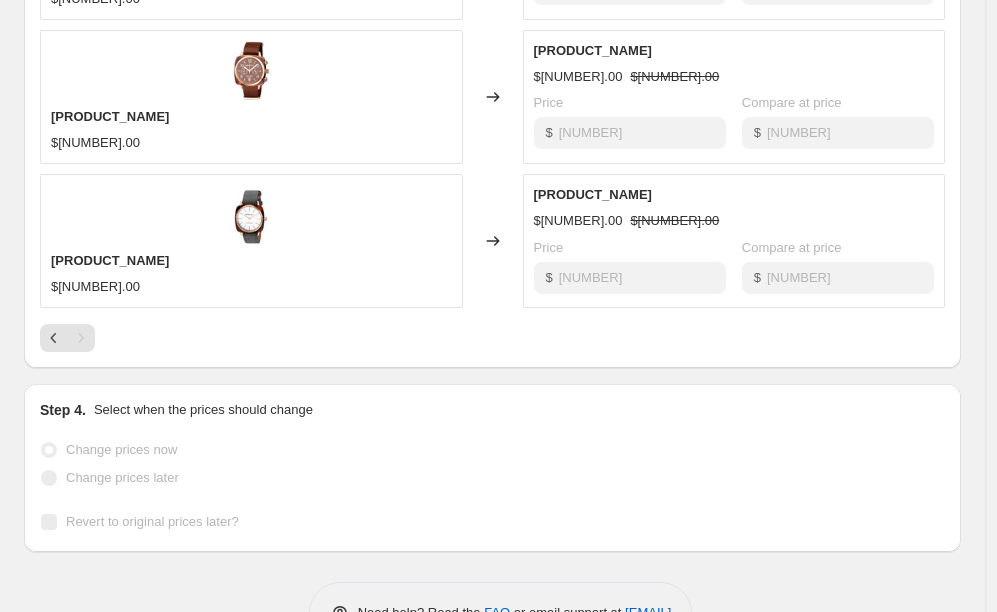 click on "[PRODUCT_NAME]" at bounding box center (110, 260) 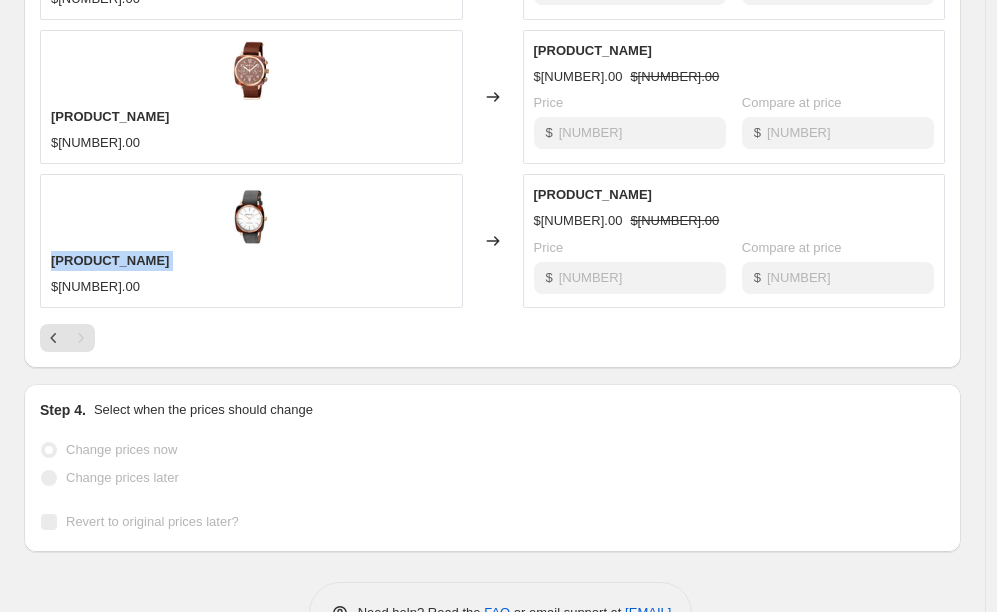 click on "[PRODUCT_NAME]" at bounding box center (110, 260) 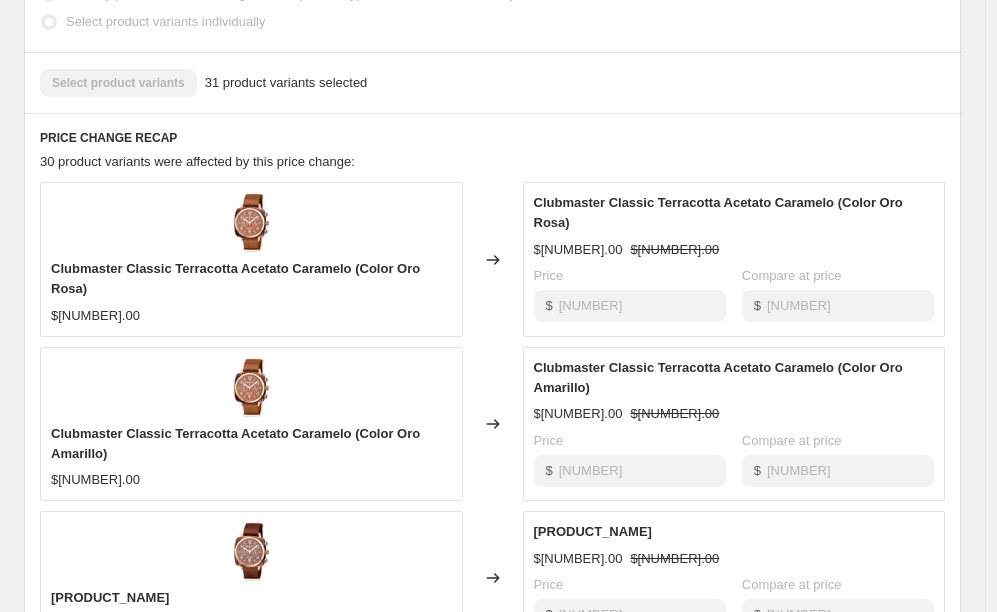 scroll, scrollTop: 0, scrollLeft: 0, axis: both 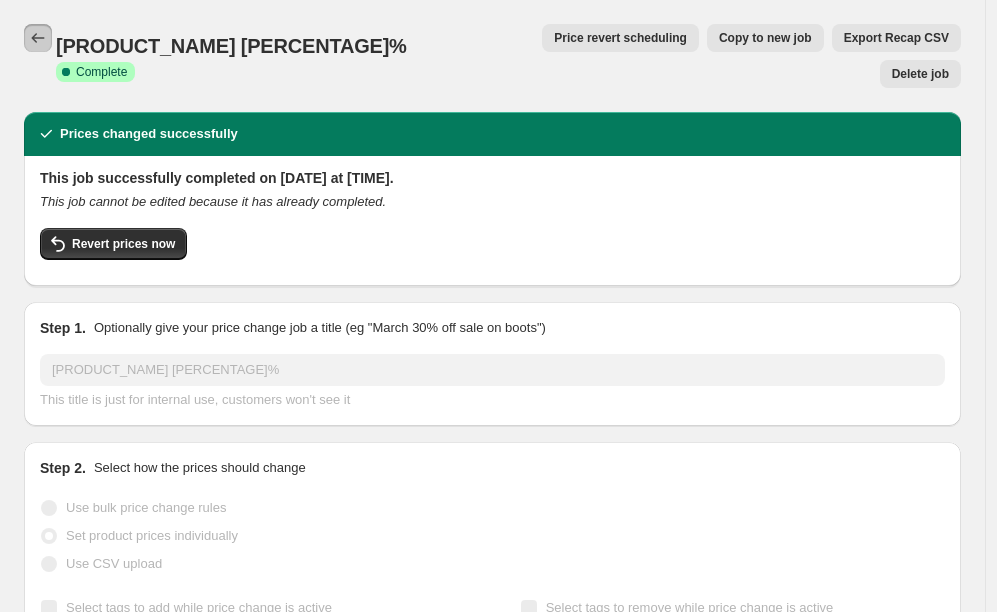 click 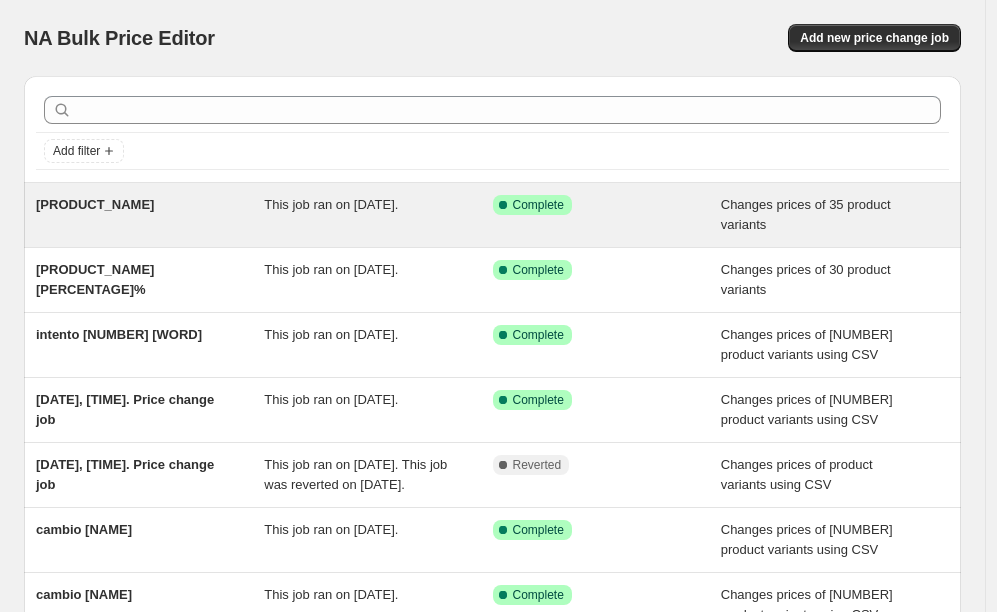click on "[PRODUCT_NAME]" at bounding box center (150, 215) 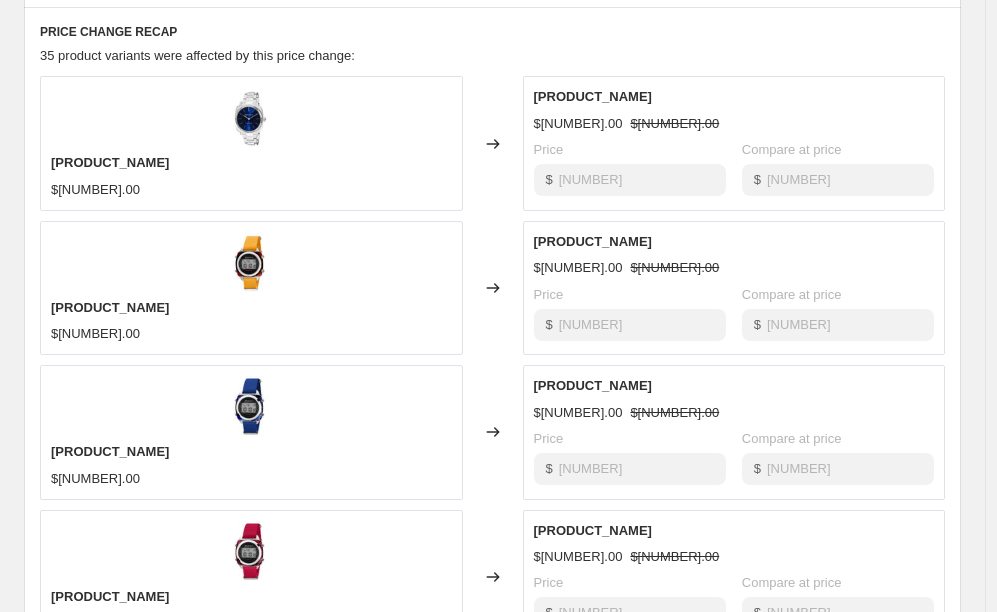 scroll, scrollTop: 859, scrollLeft: 0, axis: vertical 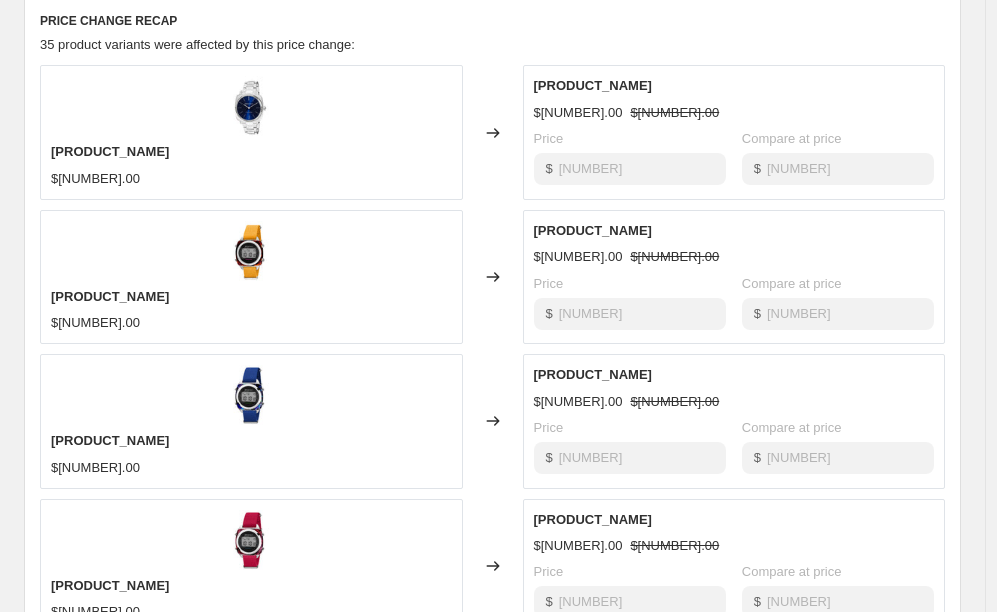 click on "[PRODUCT_NAME]" at bounding box center [110, 151] 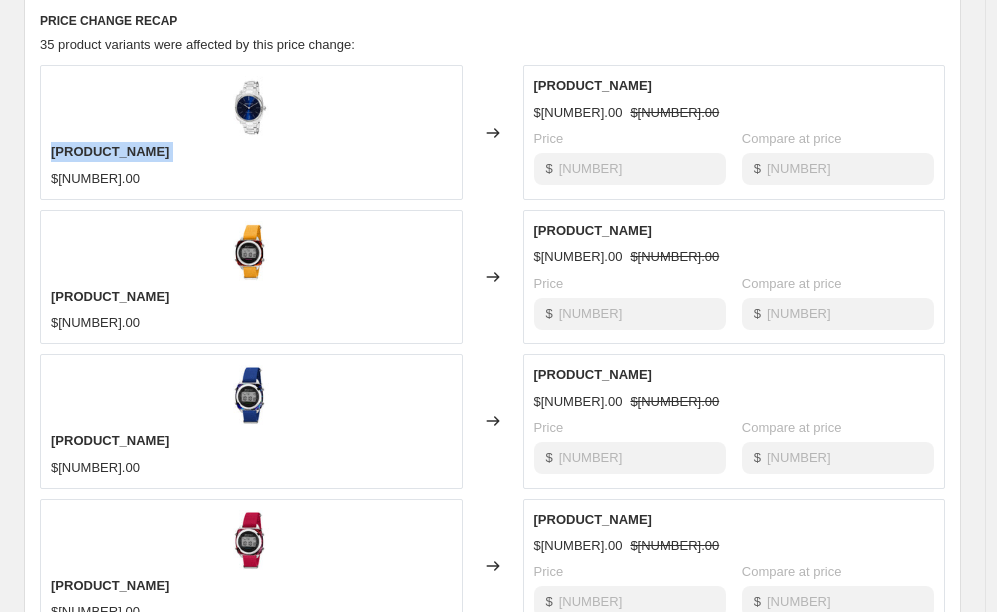click on "[PRODUCT_NAME]" at bounding box center (110, 151) 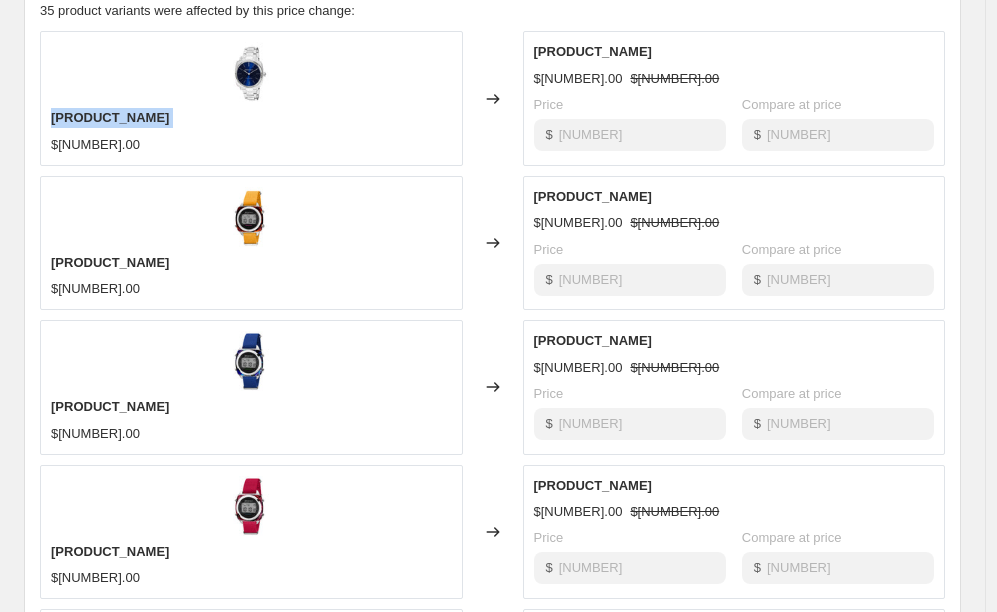 scroll, scrollTop: 893, scrollLeft: 0, axis: vertical 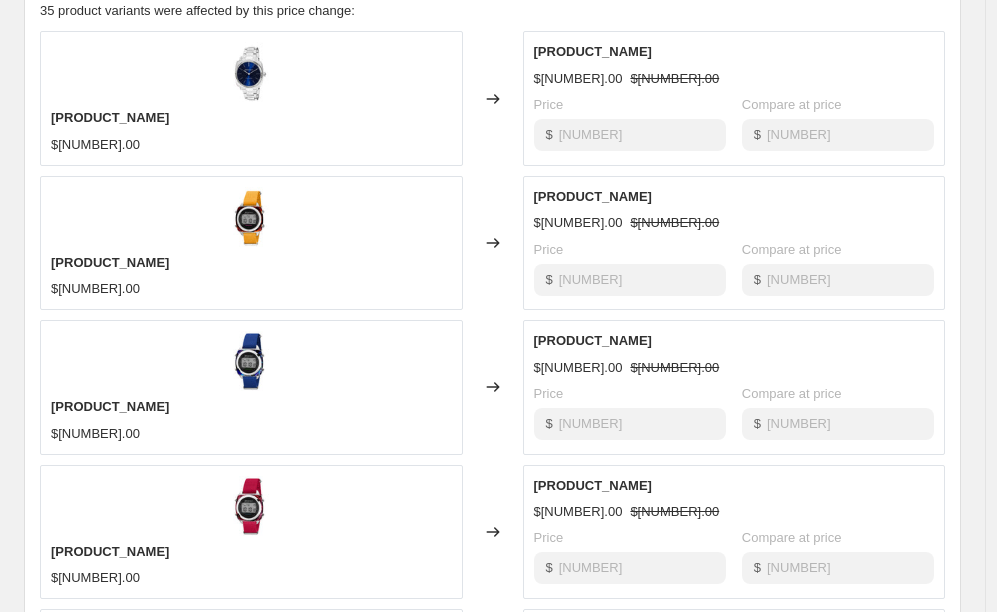 click on "[PRODUCT_NAME]" at bounding box center [251, 263] 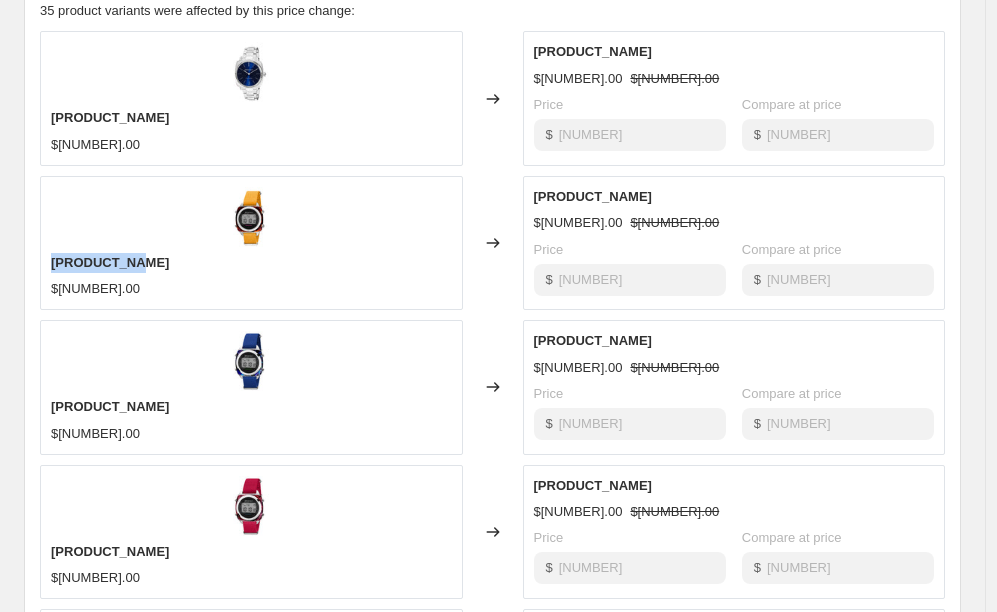 click on "[PRODUCT_NAME]" at bounding box center (251, 263) 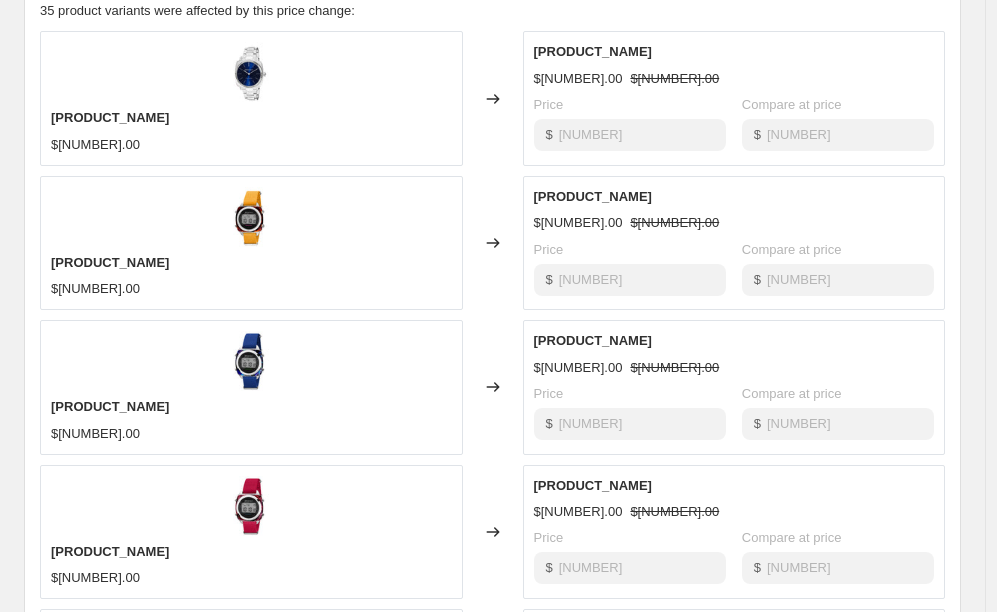 click on "[PRODUCT_NAME]" at bounding box center (110, 262) 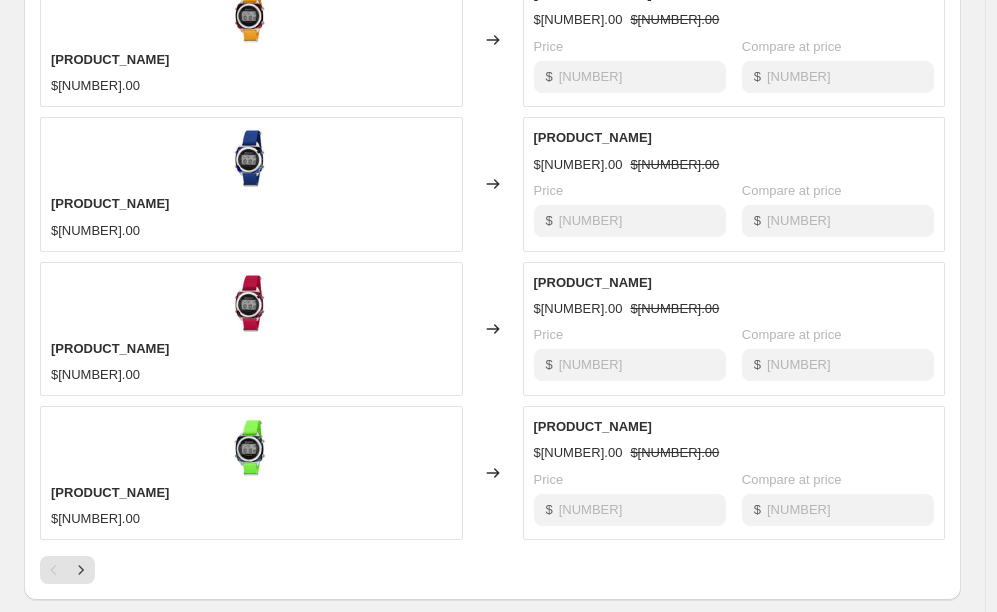 scroll, scrollTop: 1332, scrollLeft: 0, axis: vertical 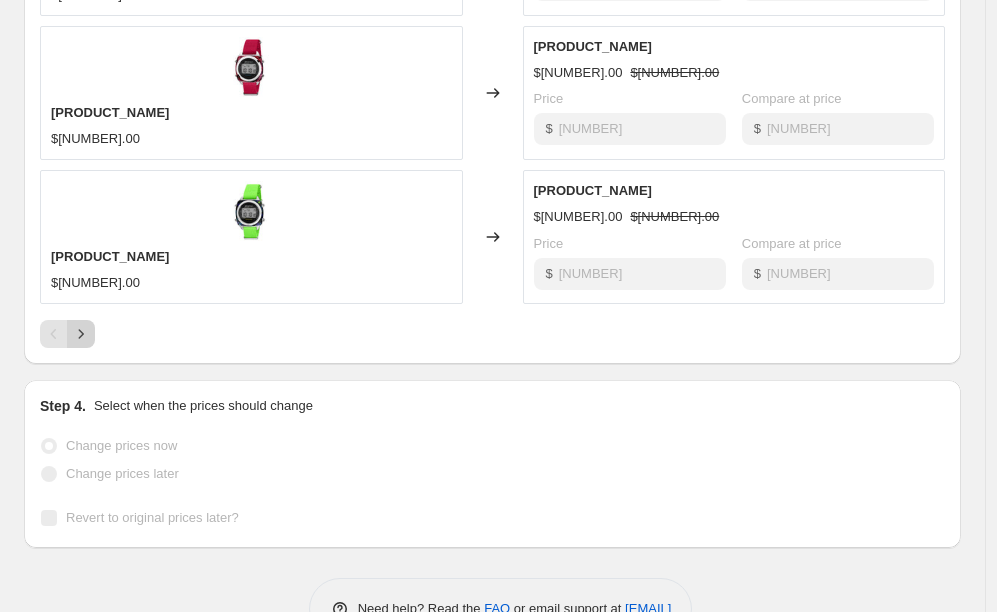 click 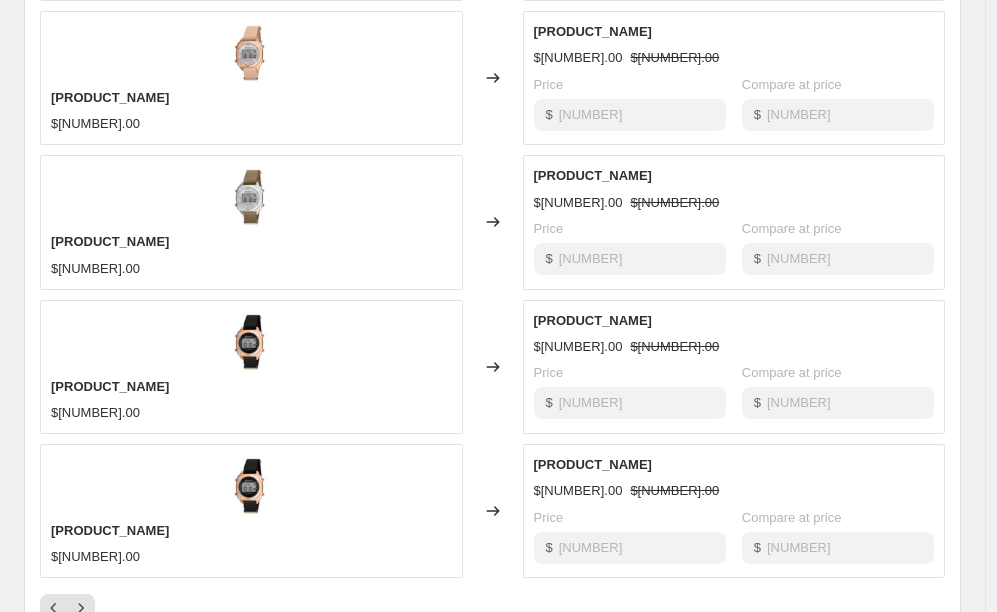 scroll, scrollTop: 689, scrollLeft: 0, axis: vertical 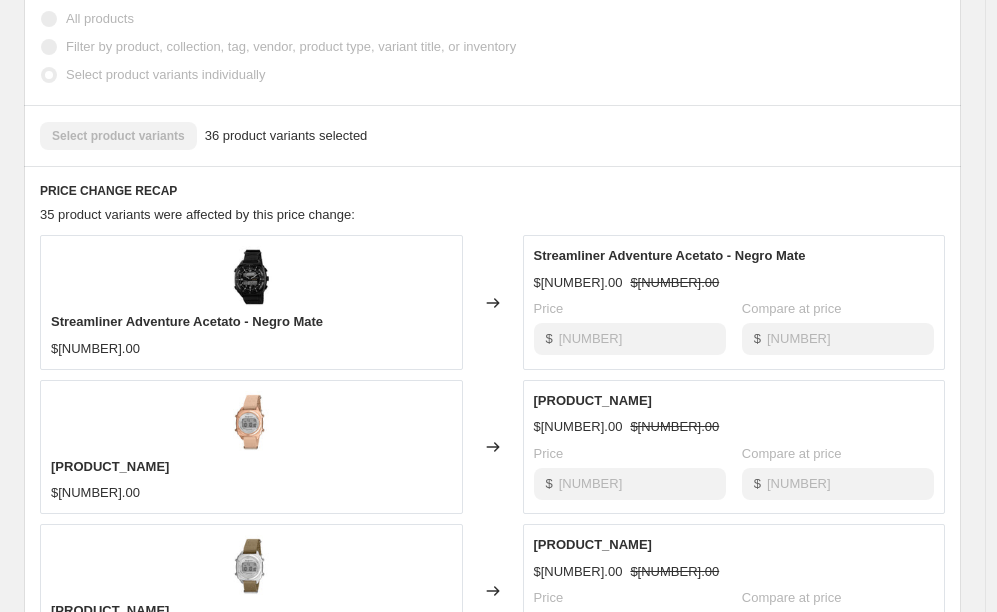 click on "Streamliner Adventure Acetato - Negro Mate" at bounding box center [187, 321] 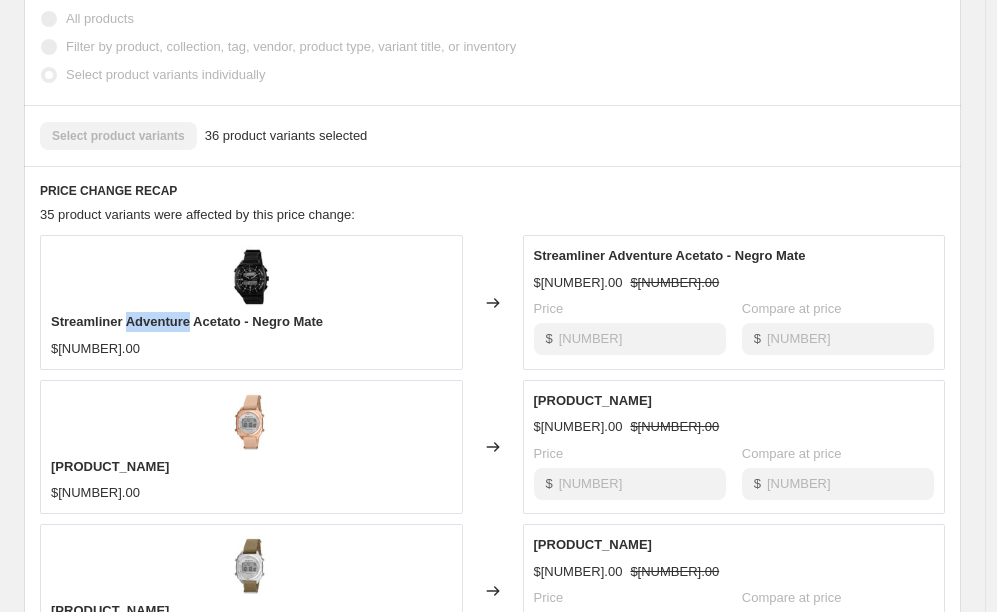 click on "Streamliner Adventure Acetato - Negro Mate" at bounding box center (187, 321) 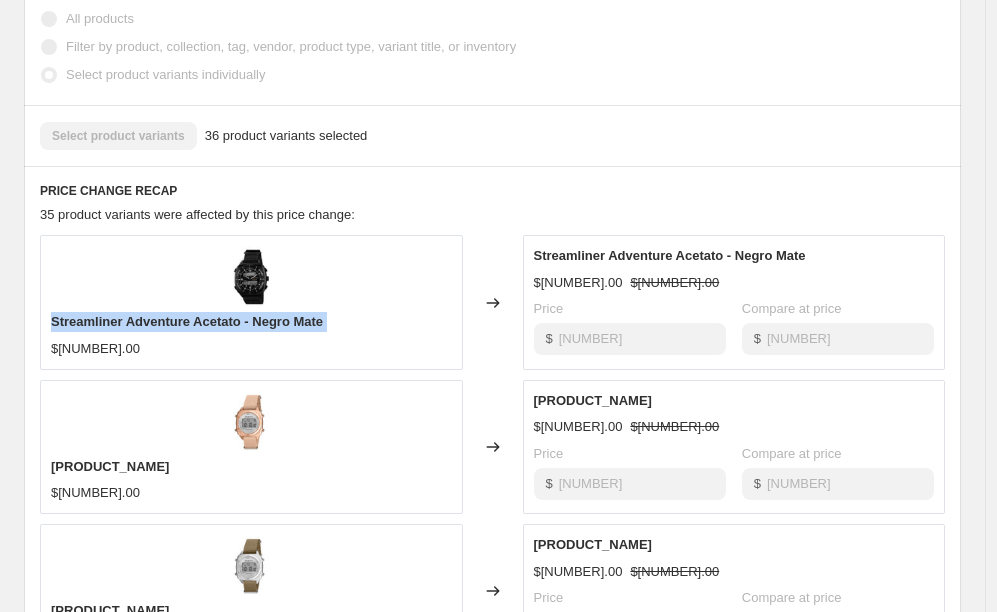 click on "Streamliner Adventure Acetato - Negro Mate" at bounding box center (187, 321) 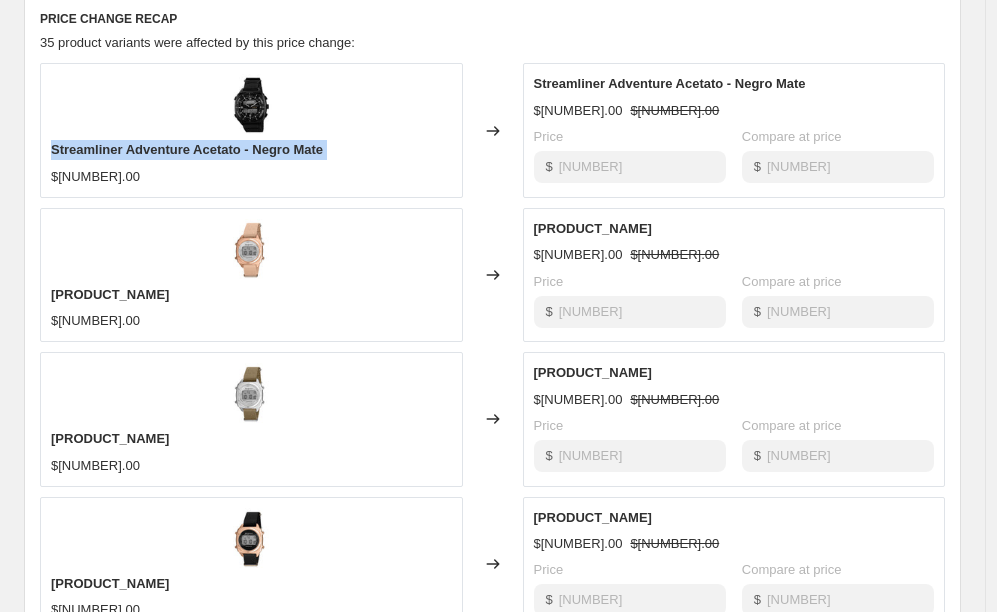scroll, scrollTop: 1332, scrollLeft: 0, axis: vertical 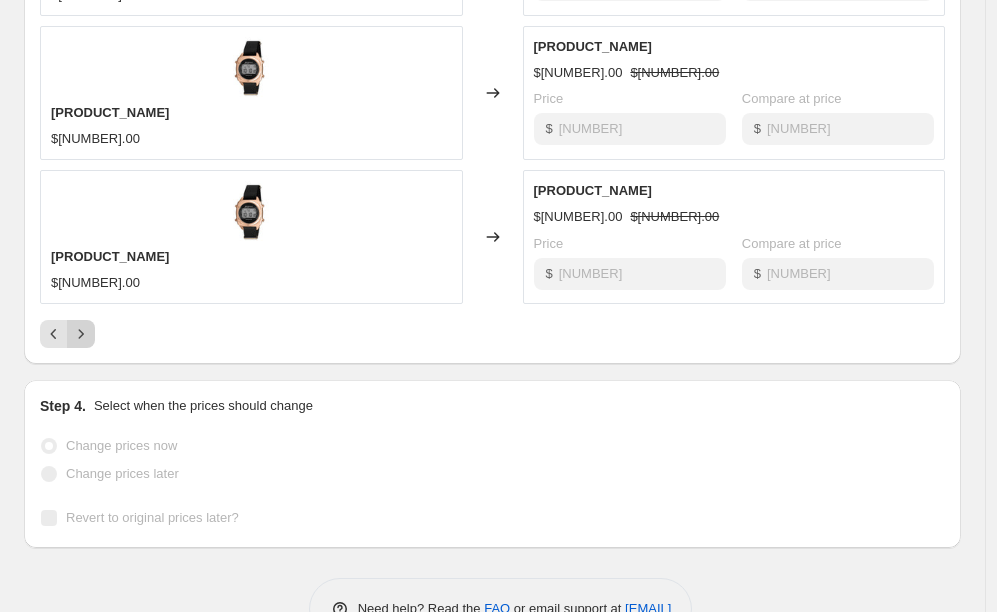 click 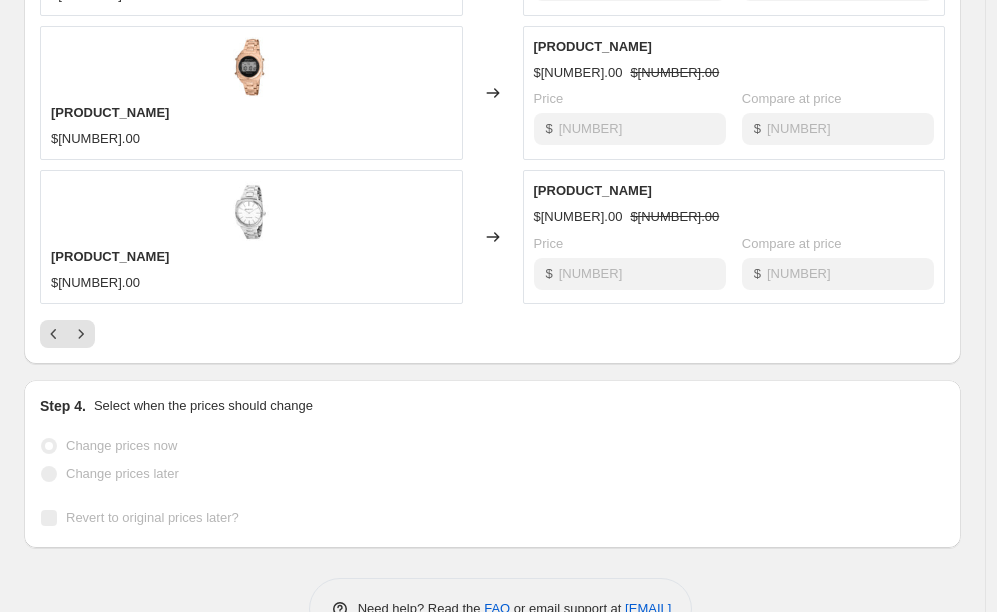 click on "[PRODUCT_NAME]" at bounding box center [110, 256] 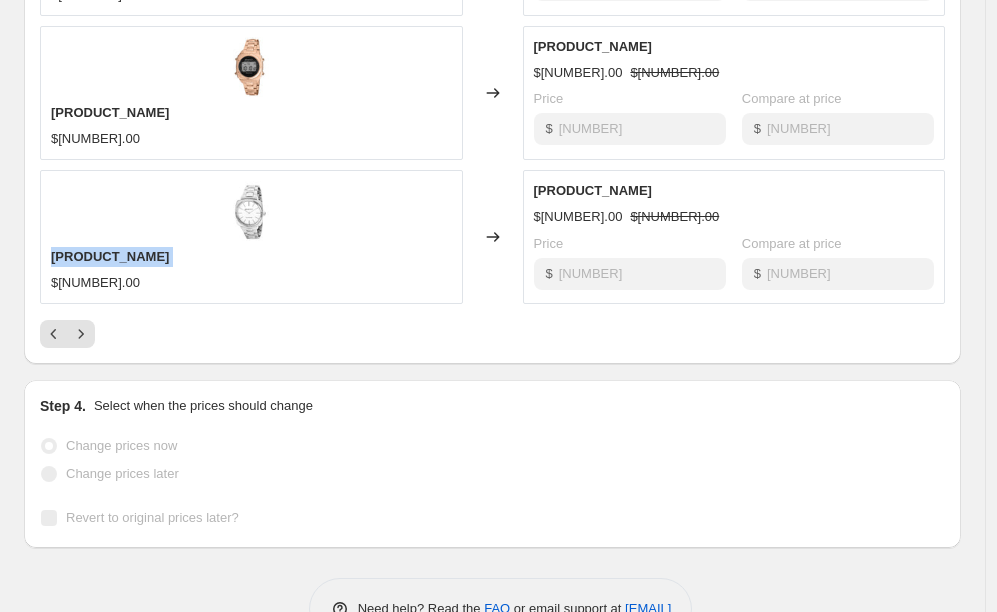 click on "[PRODUCT_NAME]" at bounding box center (110, 256) 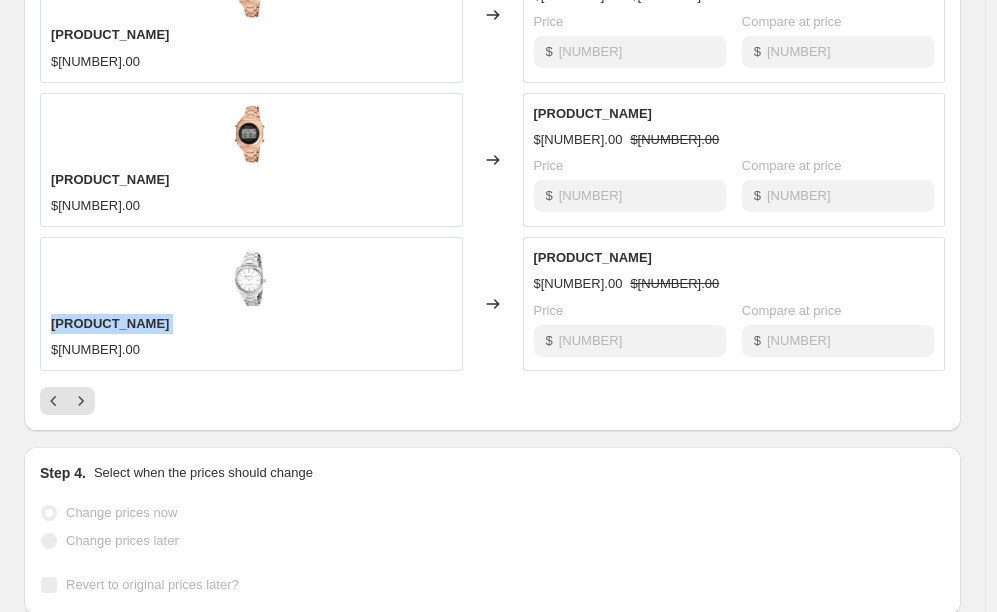 scroll, scrollTop: 1332, scrollLeft: 0, axis: vertical 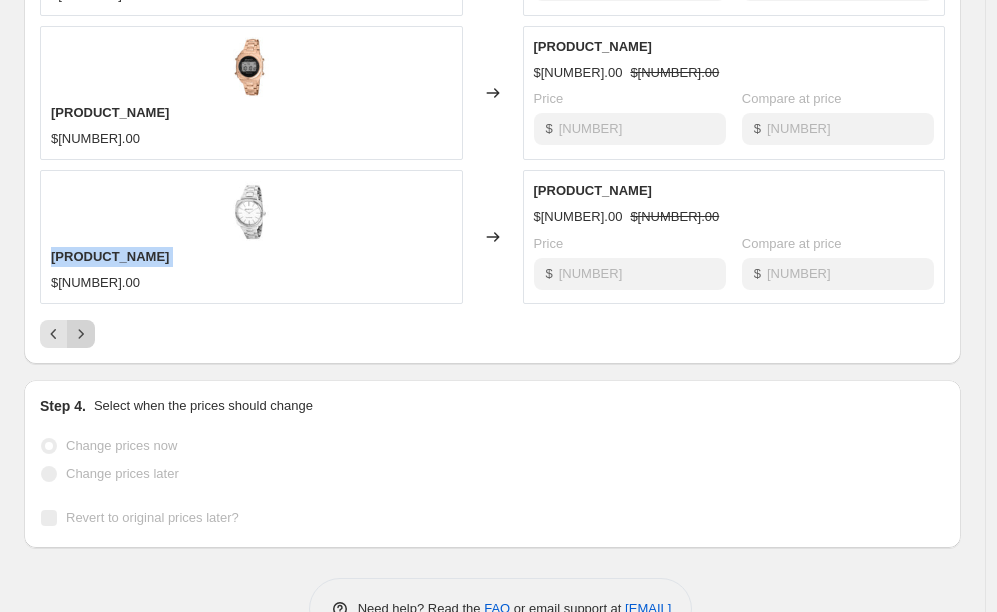 click at bounding box center (81, 334) 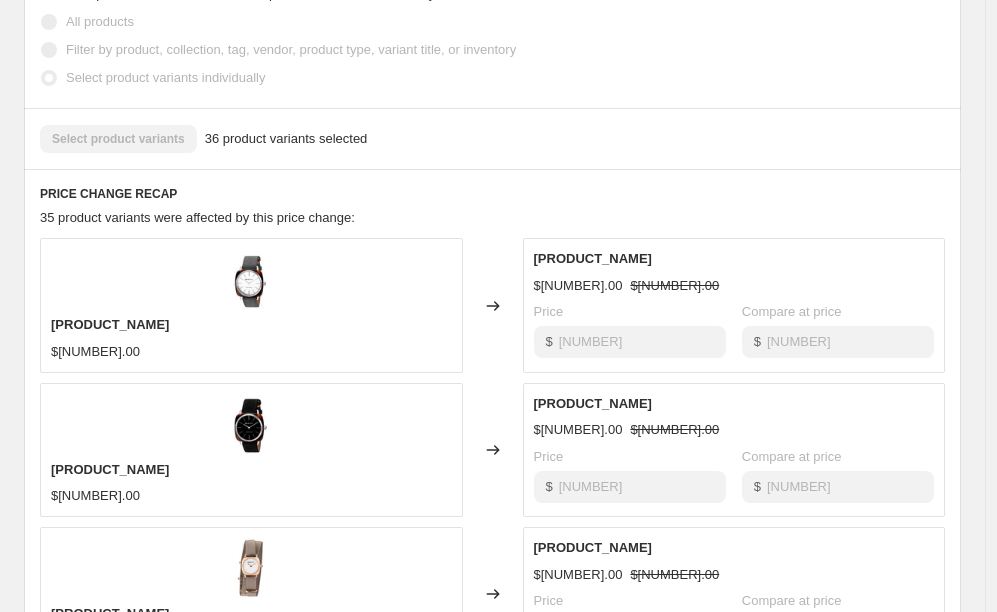 scroll, scrollTop: 560, scrollLeft: 0, axis: vertical 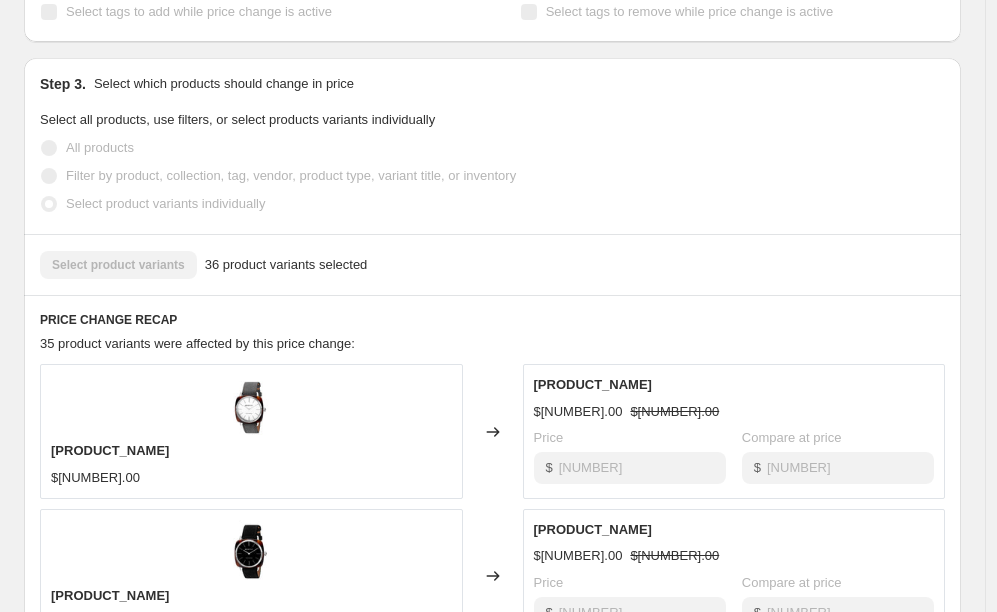 click on "[PRODUCT_NAME]" at bounding box center (110, 450) 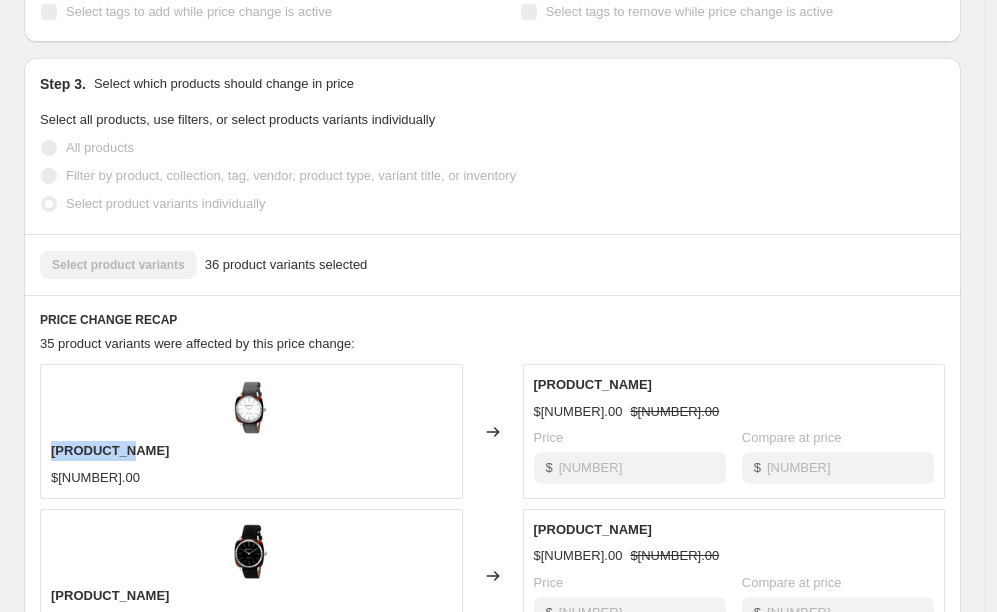 click on "[PRODUCT_NAME]" at bounding box center [110, 450] 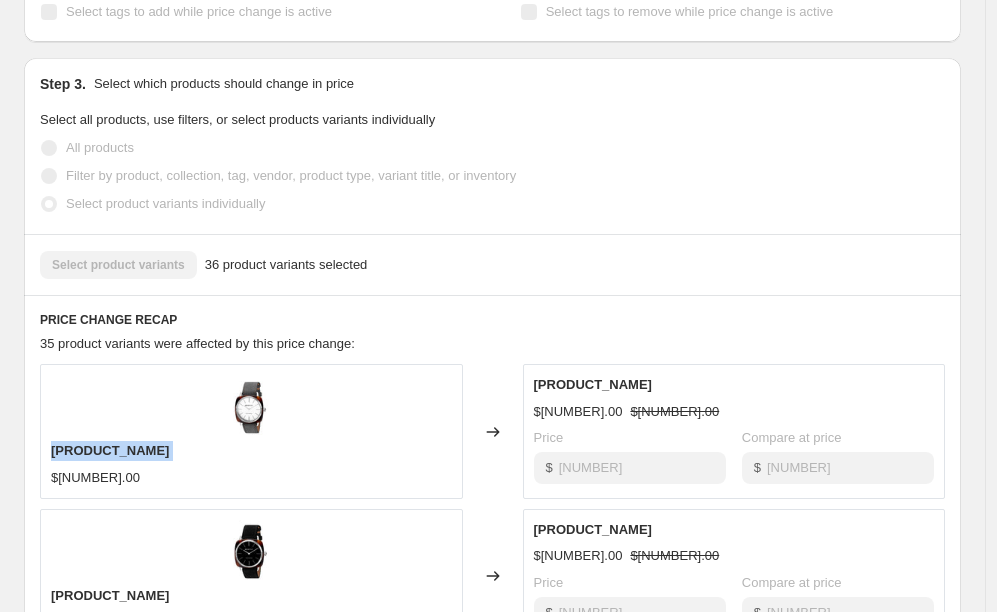 click on "[PRODUCT_NAME]" at bounding box center [110, 450] 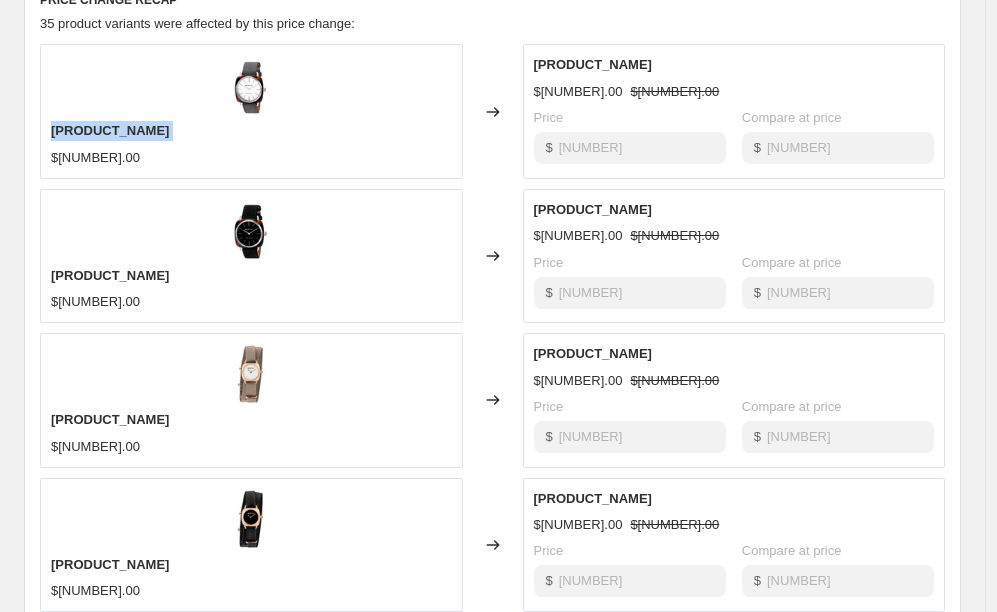scroll, scrollTop: 910, scrollLeft: 0, axis: vertical 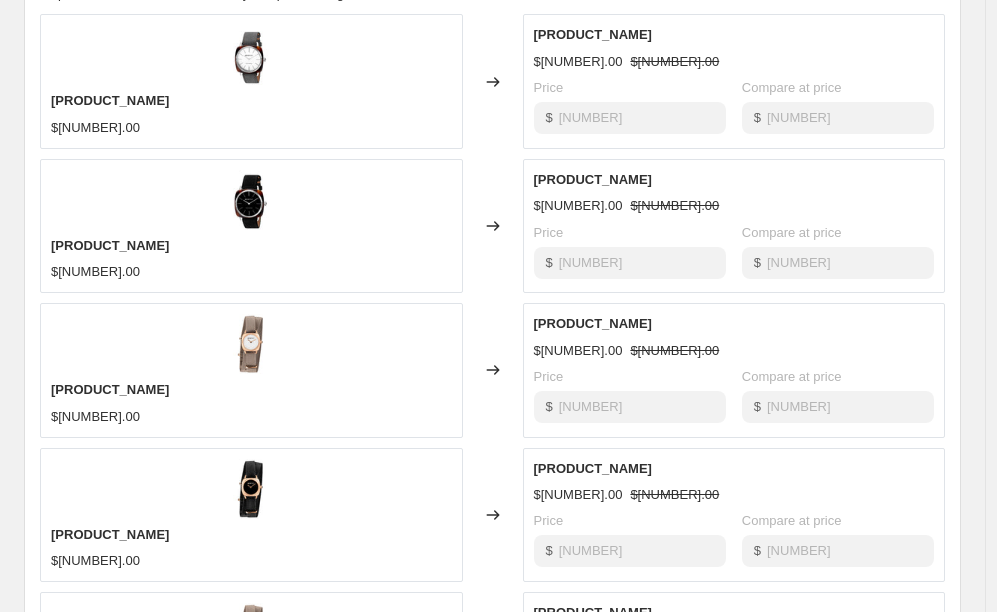 click on "[PRODUCT_NAME]" at bounding box center (110, 245) 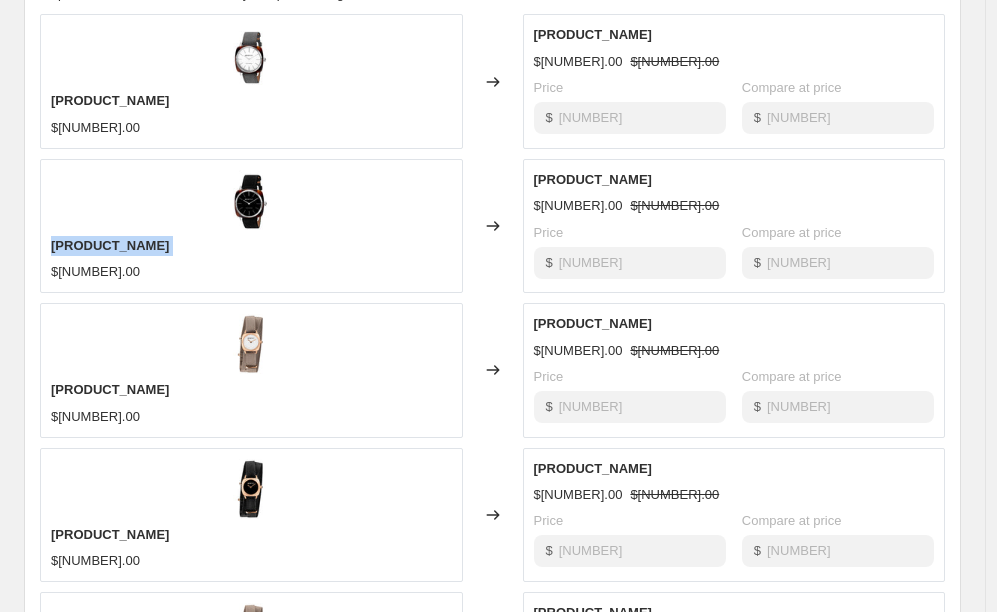 click on "[PRODUCT_NAME]" at bounding box center [110, 245] 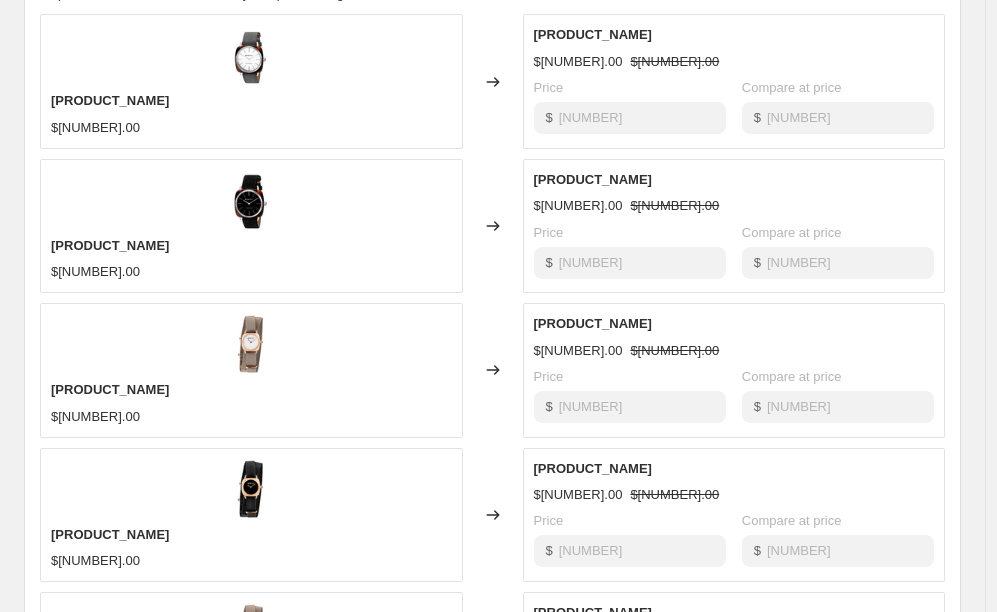 click on "[PRODUCT_NAME]" at bounding box center [110, 389] 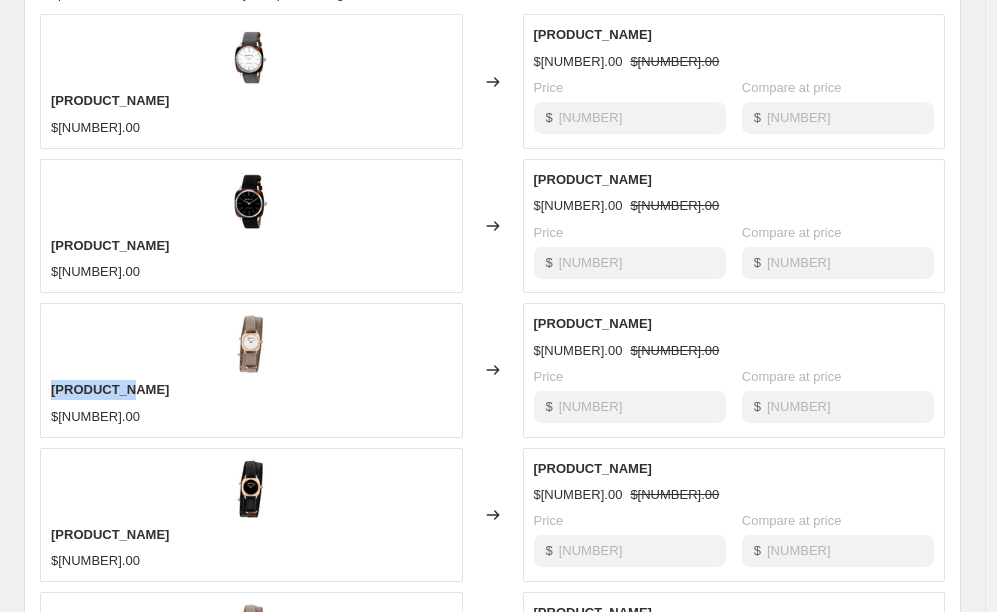click on "[PRODUCT_NAME]" at bounding box center [110, 389] 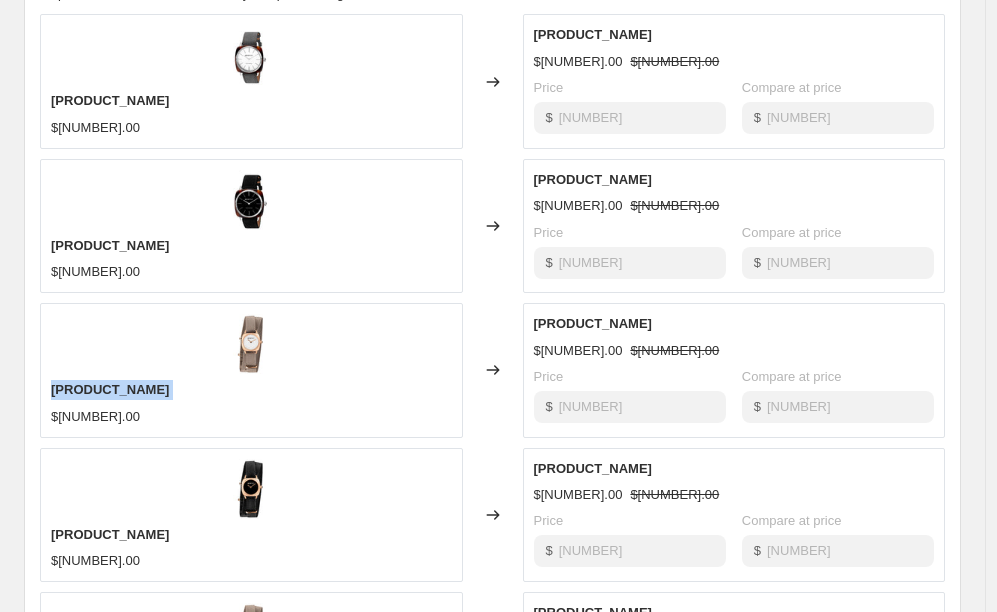 click on "[PRODUCT_NAME]" at bounding box center (110, 389) 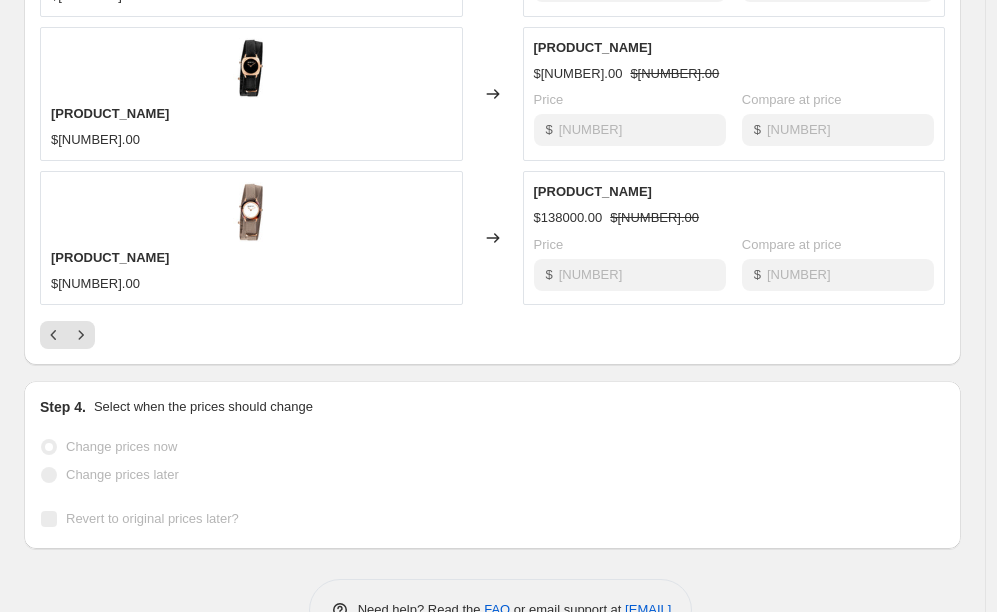 scroll, scrollTop: 1332, scrollLeft: 0, axis: vertical 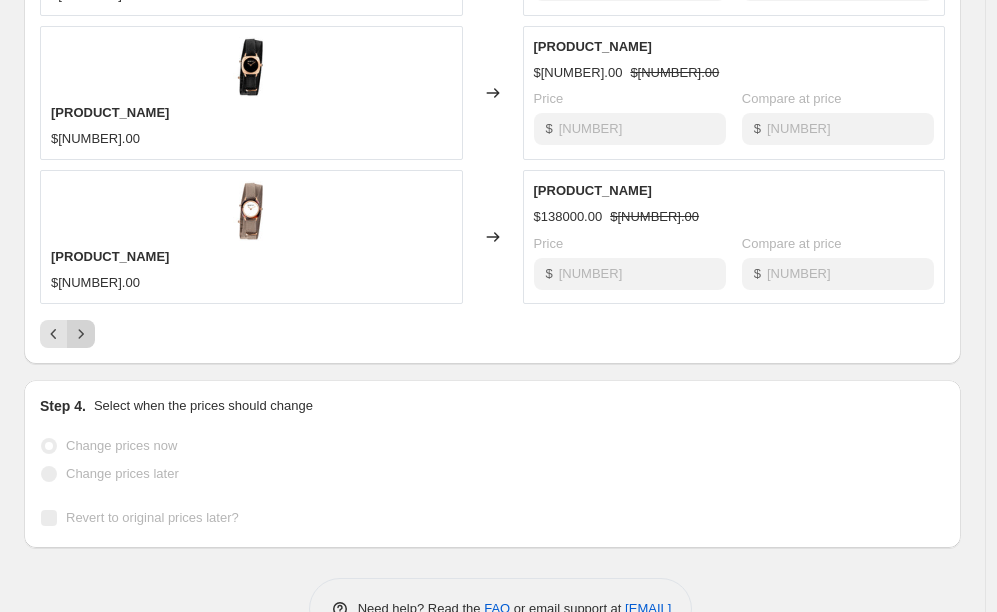 click 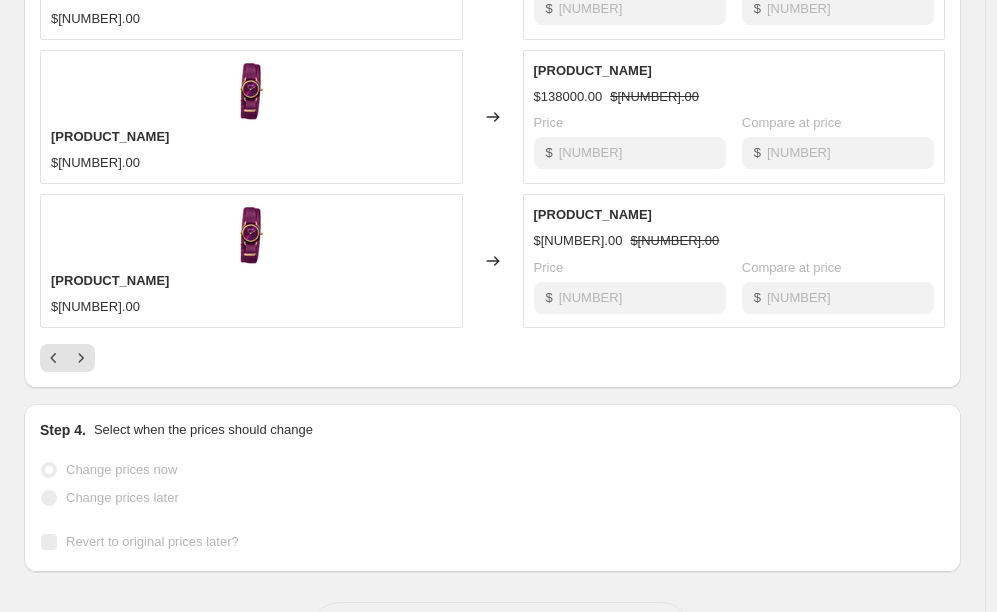 scroll, scrollTop: 1332, scrollLeft: 0, axis: vertical 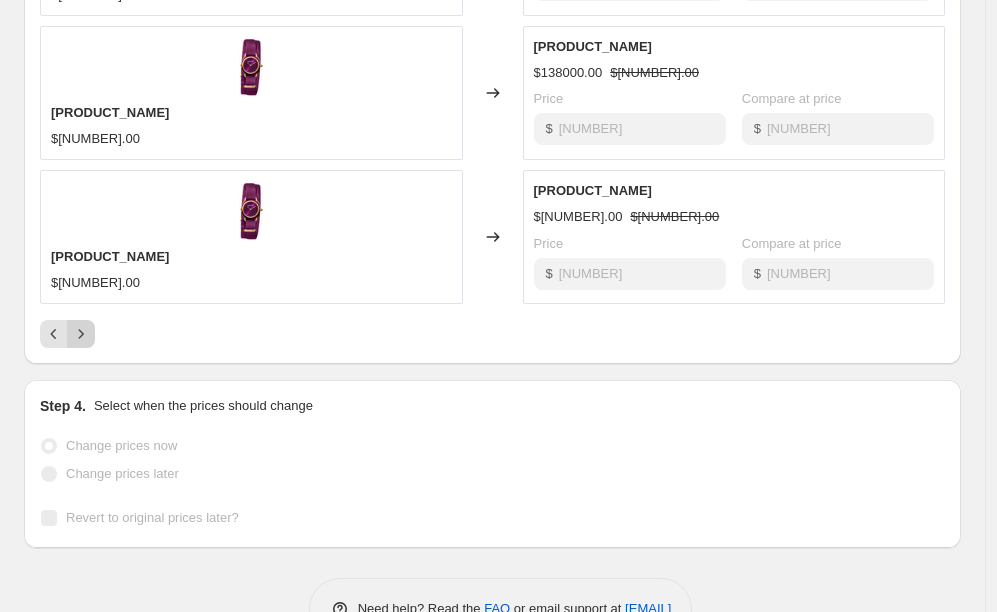 click 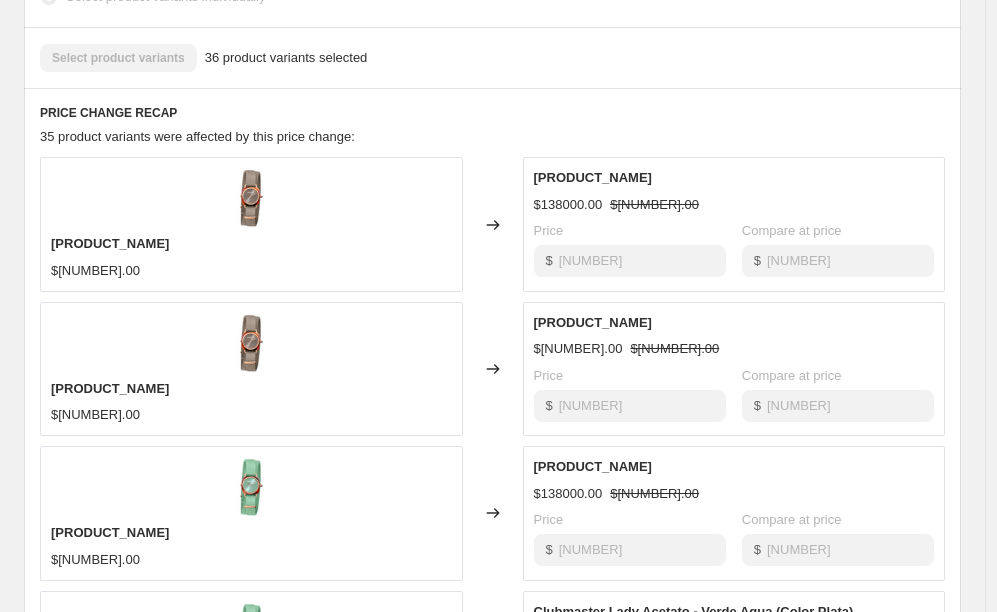 scroll, scrollTop: 1332, scrollLeft: 0, axis: vertical 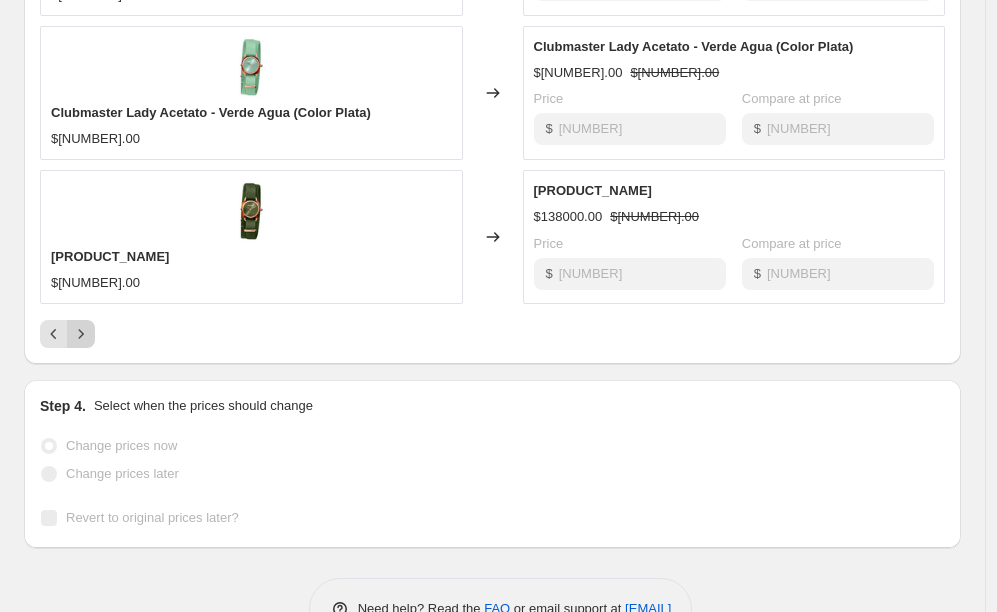 click at bounding box center [81, 334] 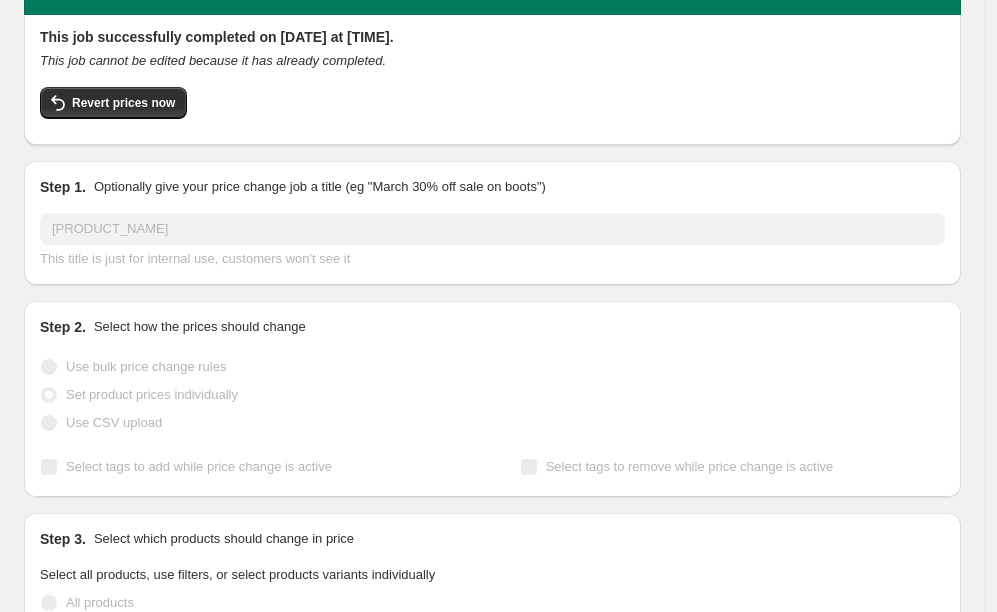 scroll, scrollTop: 0, scrollLeft: 0, axis: both 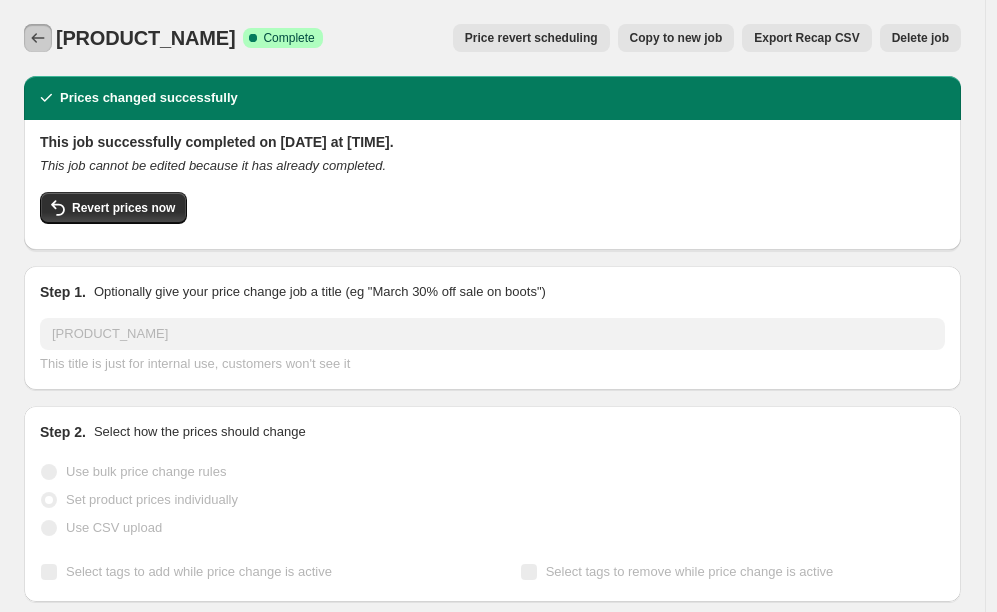 click 